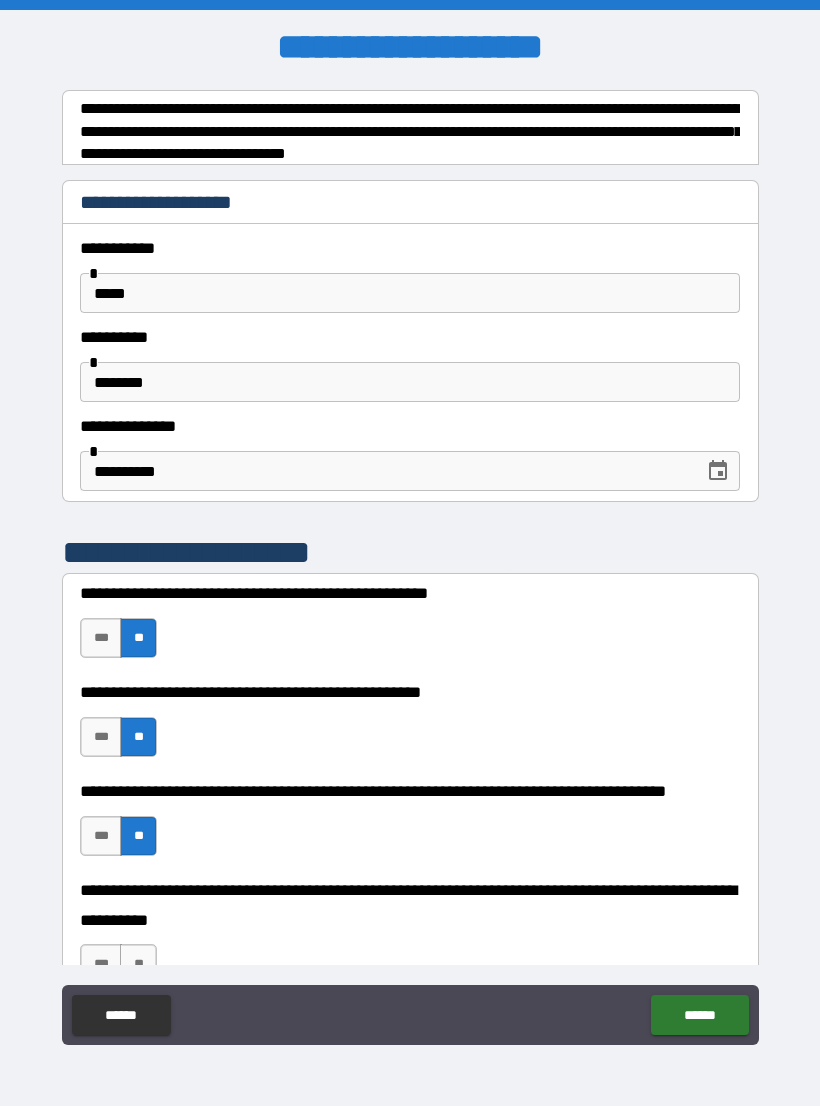 scroll, scrollTop: 0, scrollLeft: 0, axis: both 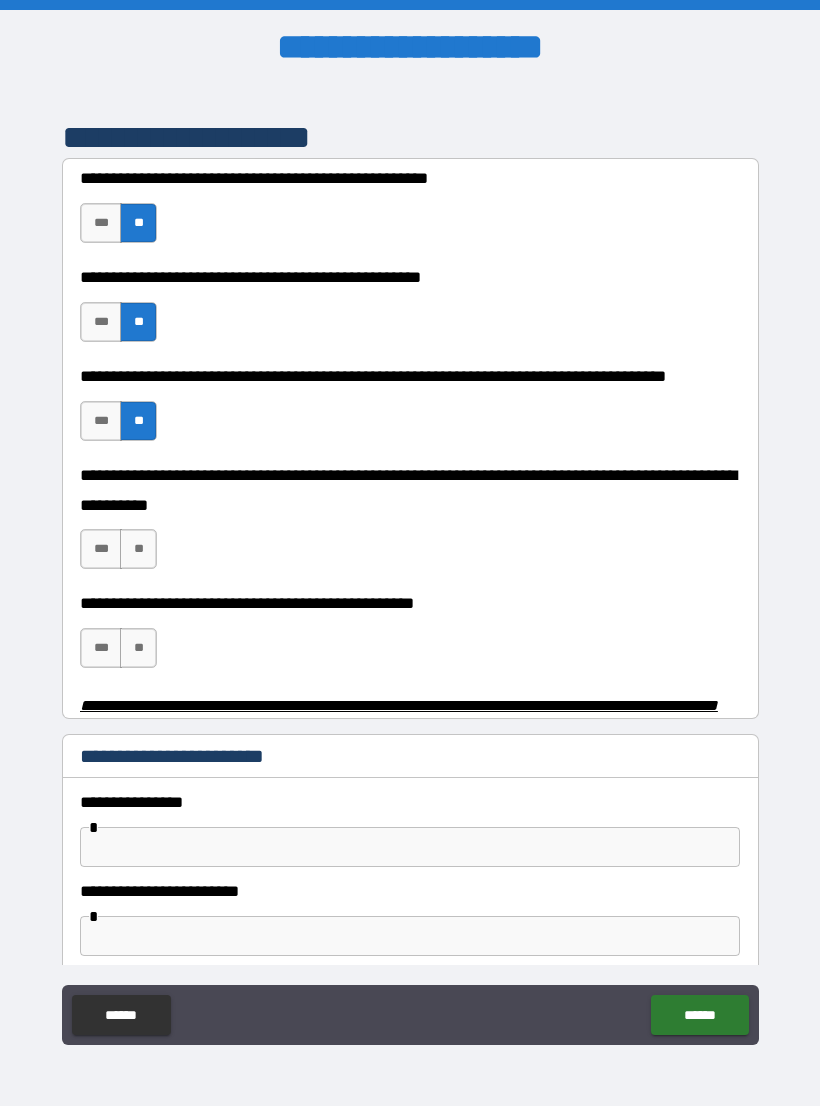 click on "**" at bounding box center [138, 549] 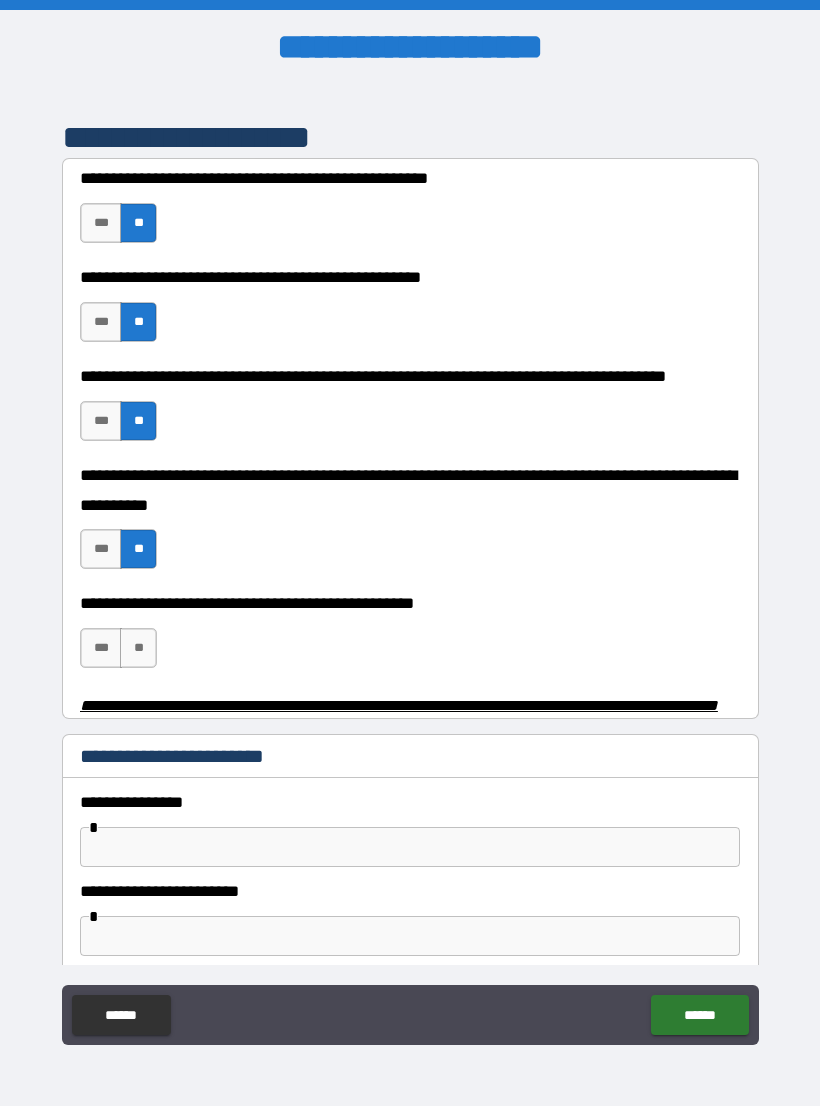click on "**" at bounding box center [138, 648] 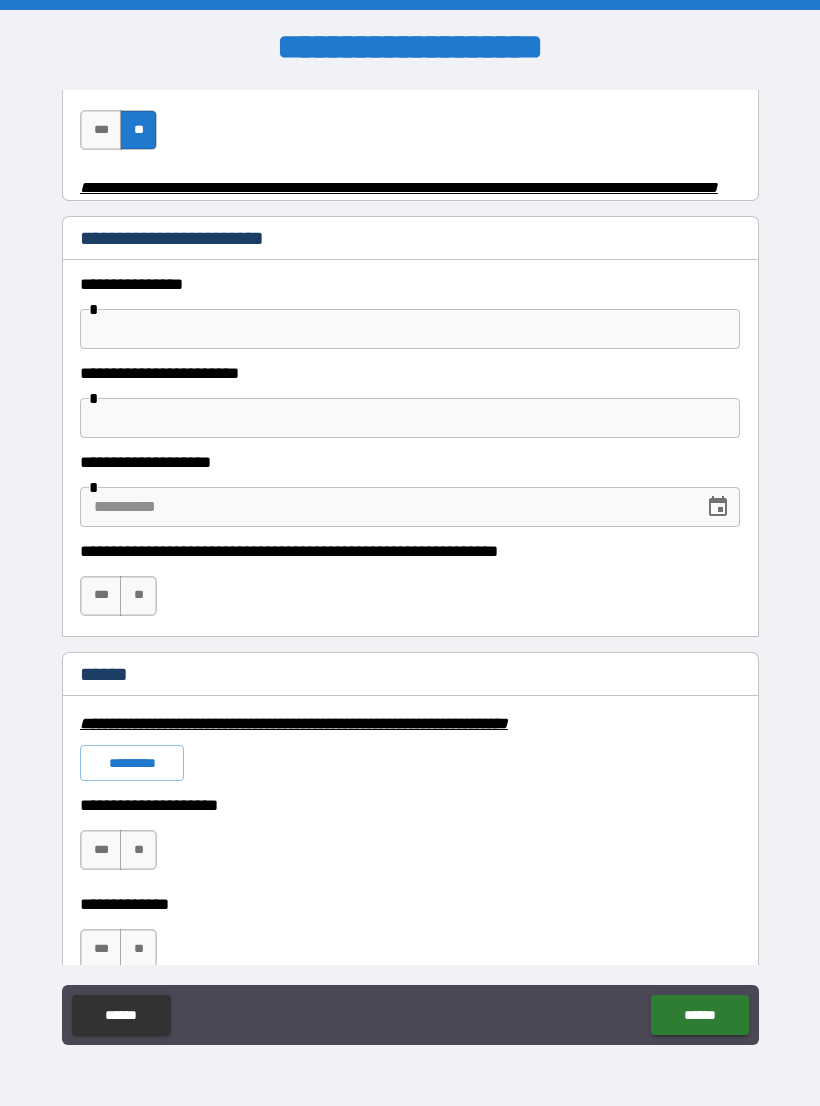 scroll, scrollTop: 1000, scrollLeft: 0, axis: vertical 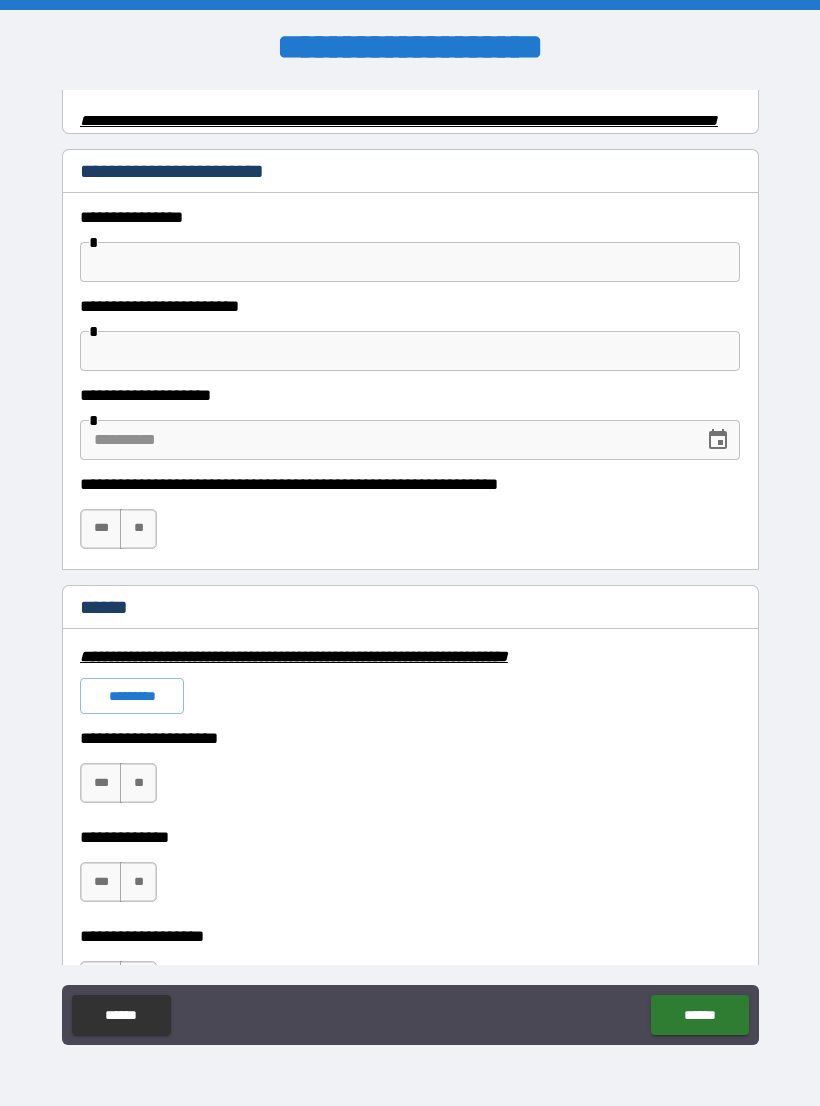 click on "**" at bounding box center (138, 529) 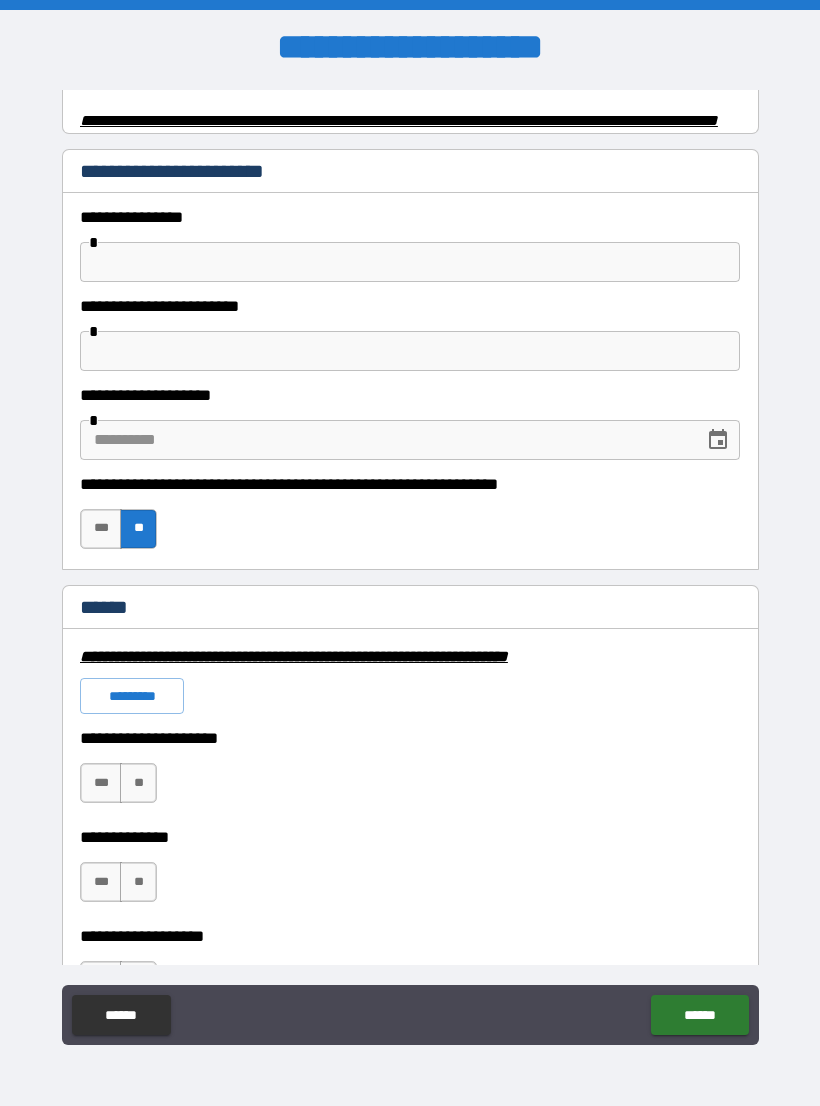 click on "*********" at bounding box center [132, 696] 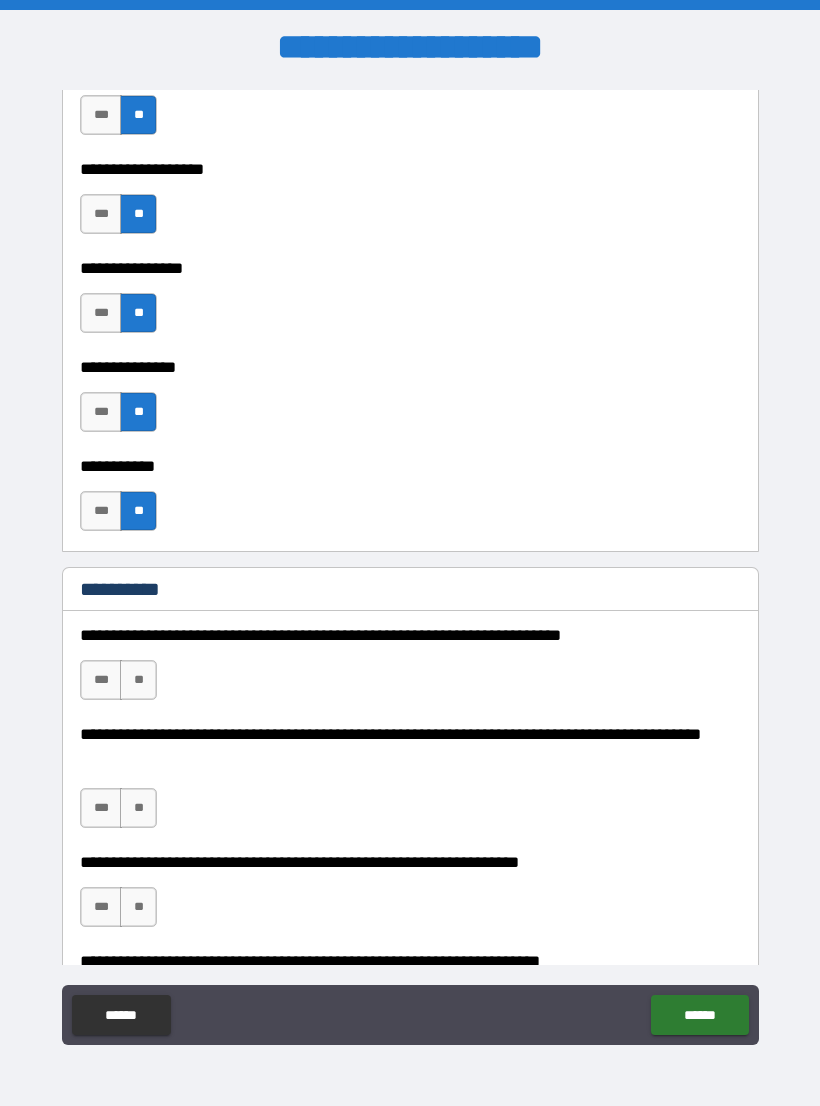 scroll, scrollTop: 1816, scrollLeft: 0, axis: vertical 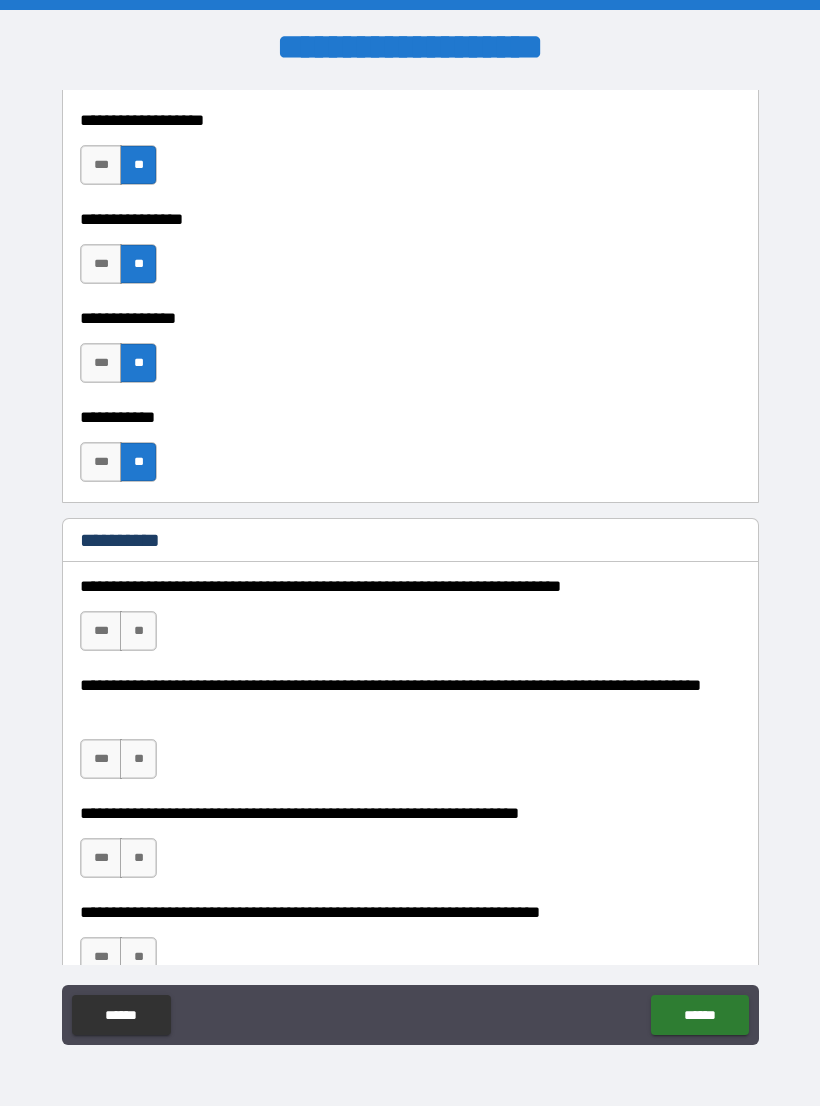 click on "**" at bounding box center (138, 631) 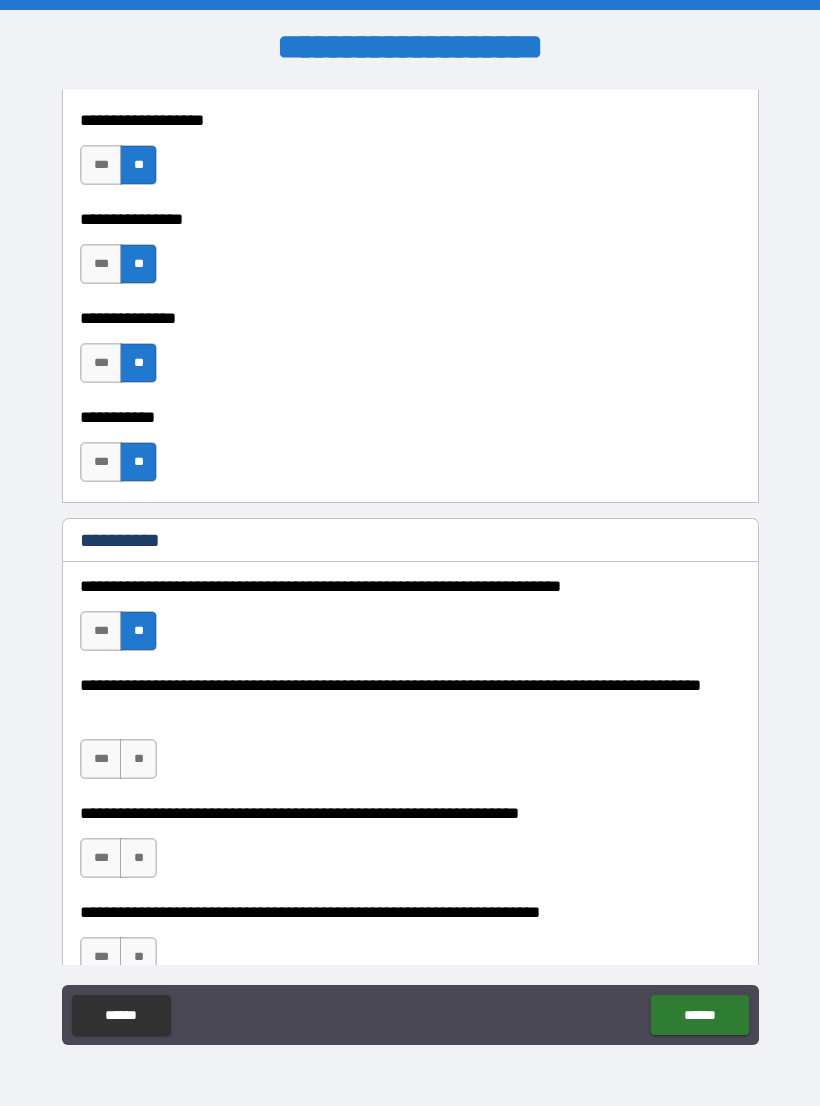 click on "**" at bounding box center (138, 759) 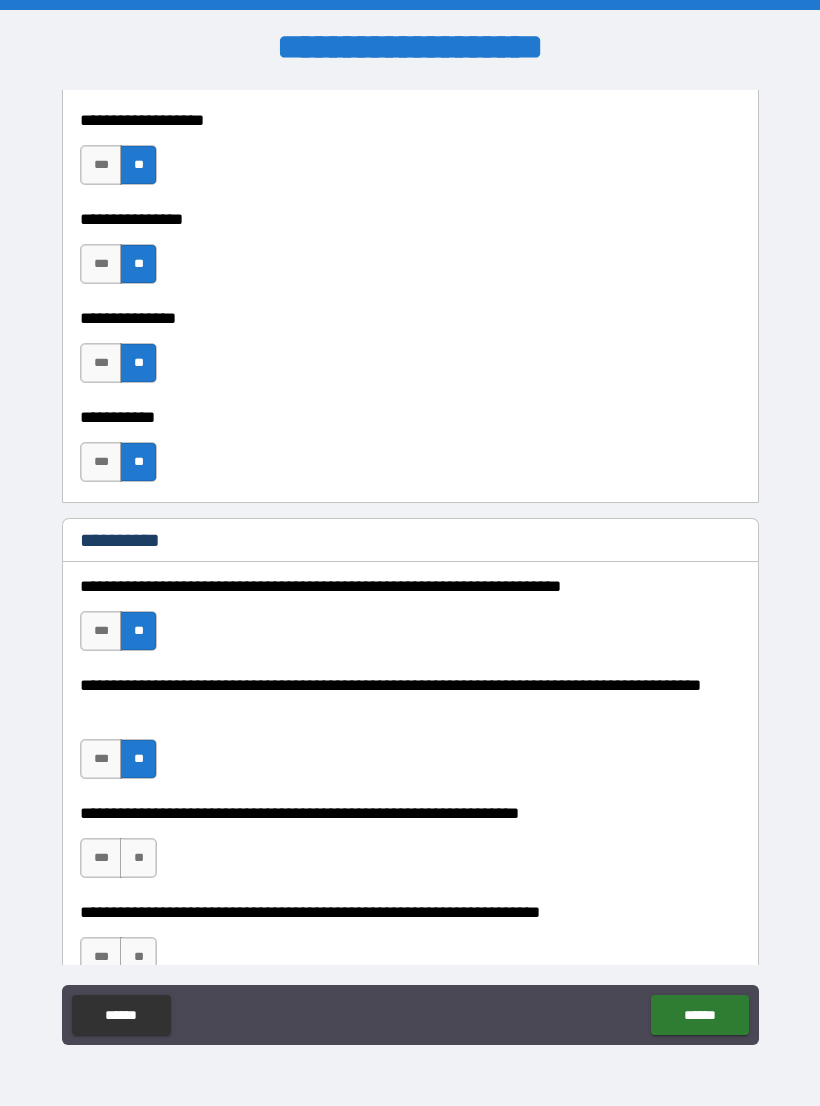 click on "**" at bounding box center [138, 858] 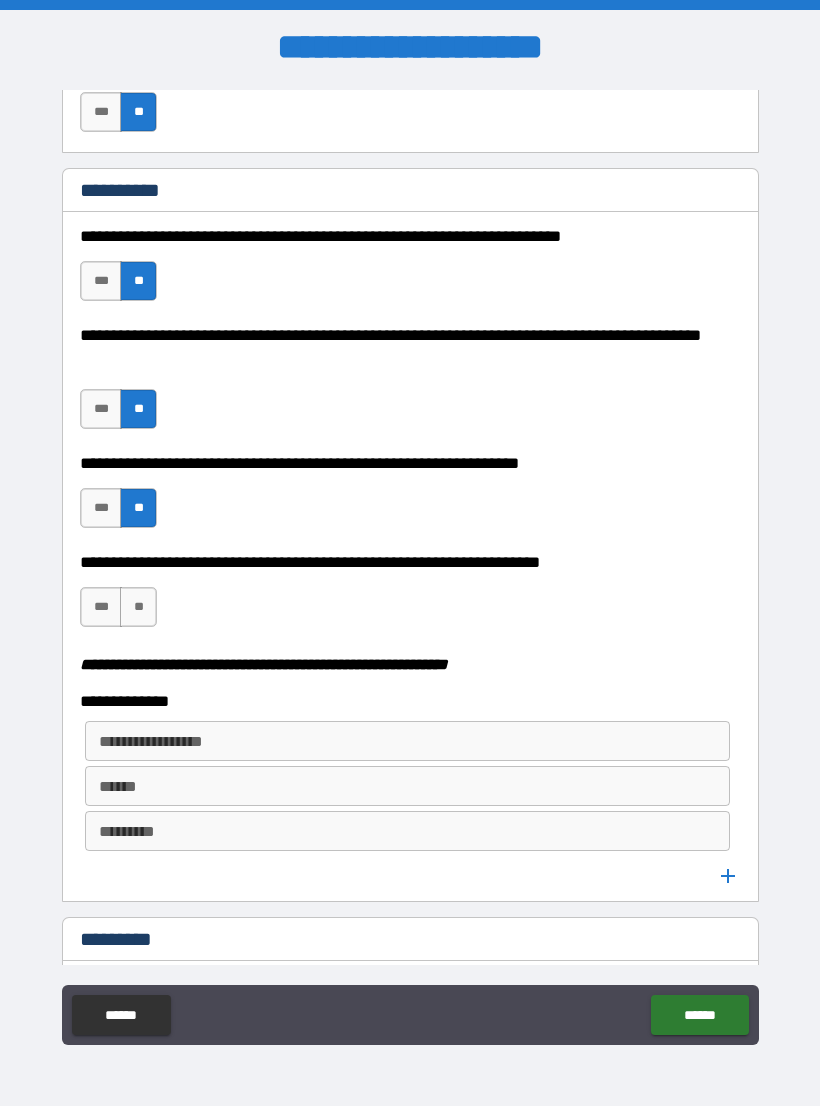 scroll, scrollTop: 2246, scrollLeft: 0, axis: vertical 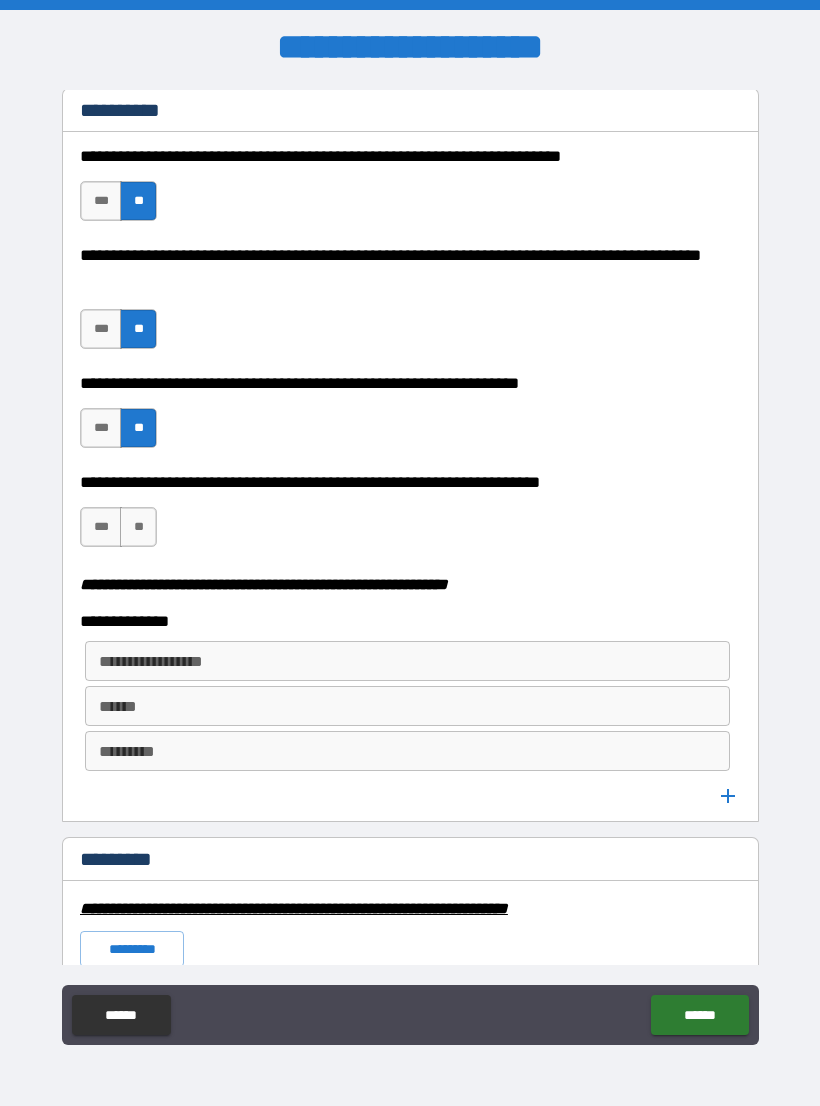 click on "**" at bounding box center (138, 527) 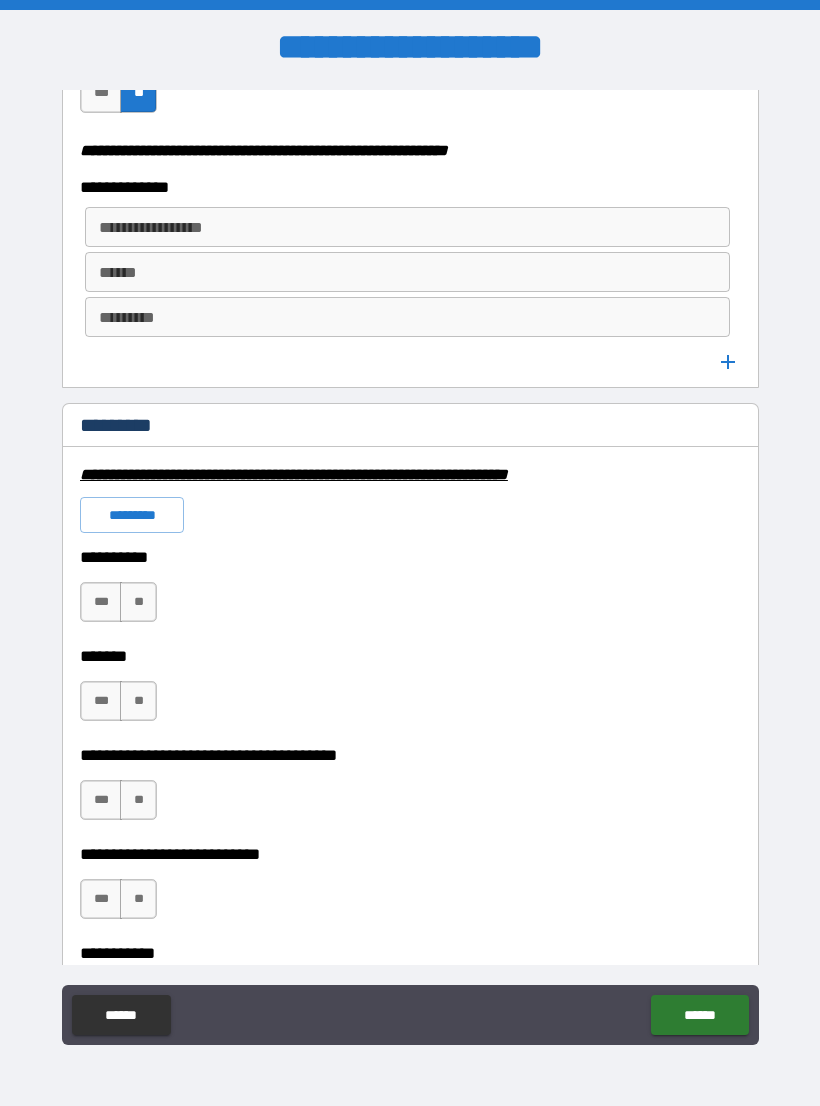 scroll, scrollTop: 2681, scrollLeft: 0, axis: vertical 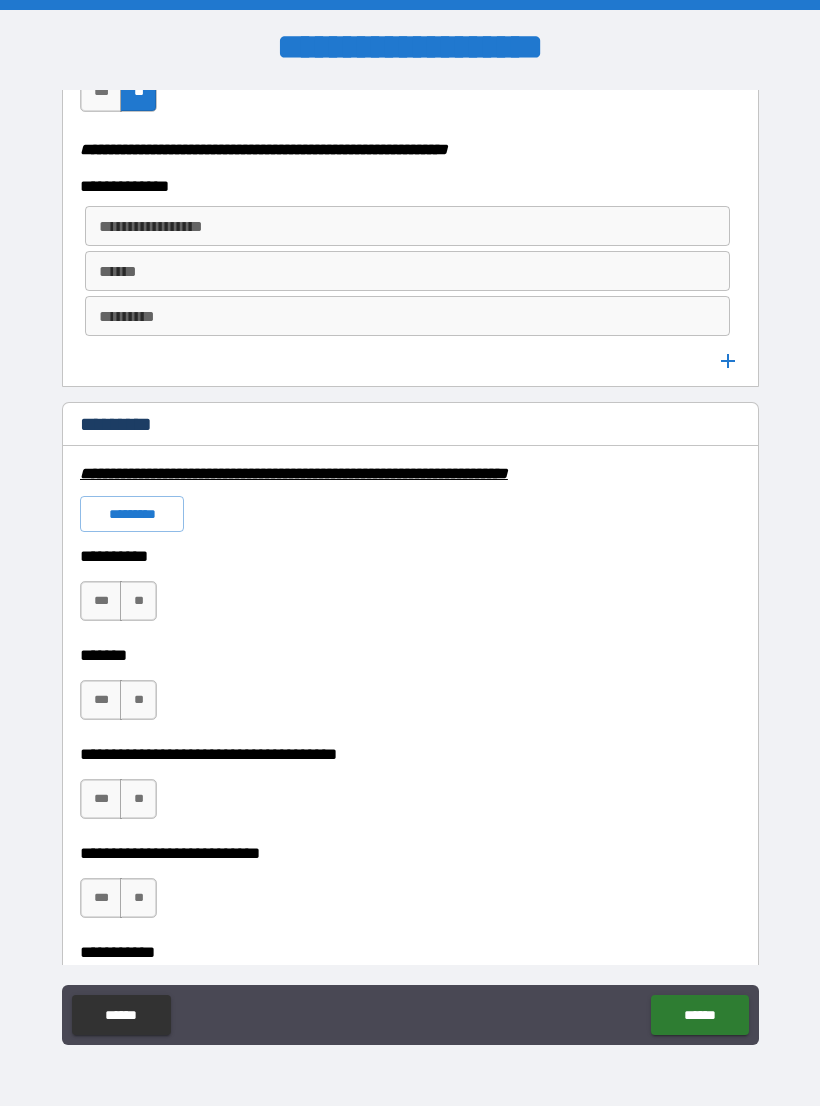 click on "*********" at bounding box center [132, 514] 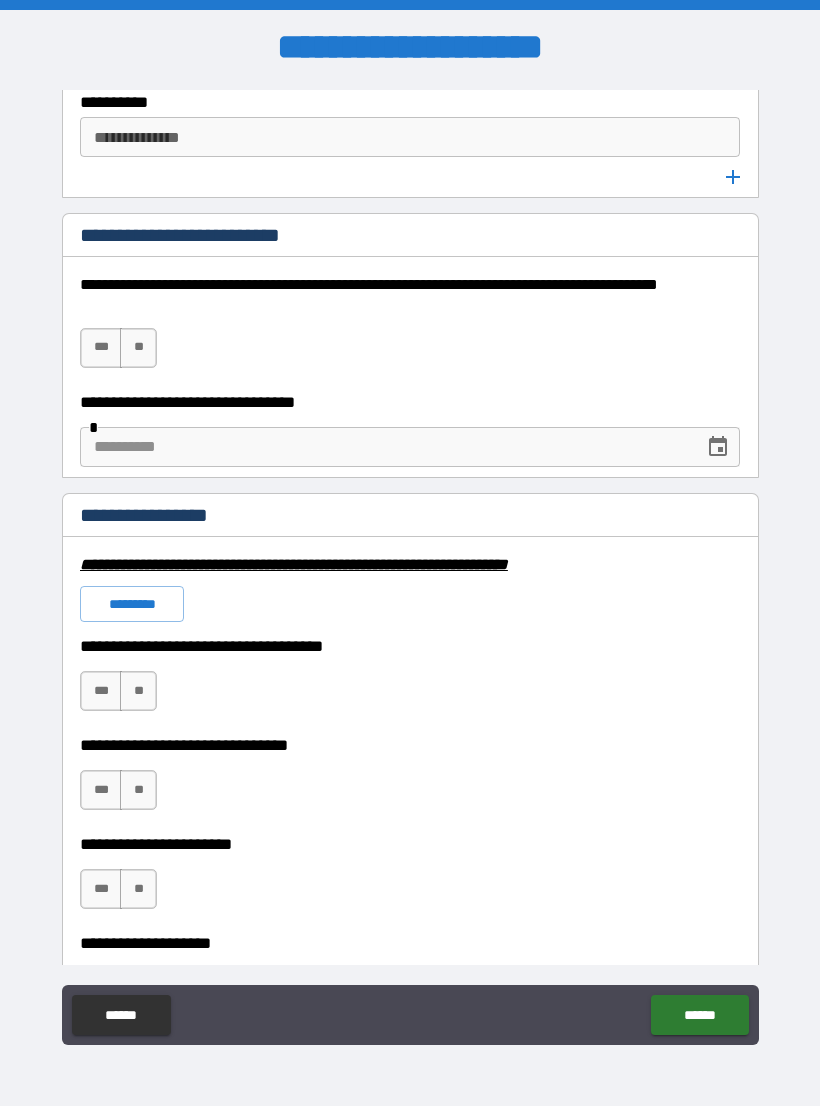 scroll, scrollTop: 4113, scrollLeft: 0, axis: vertical 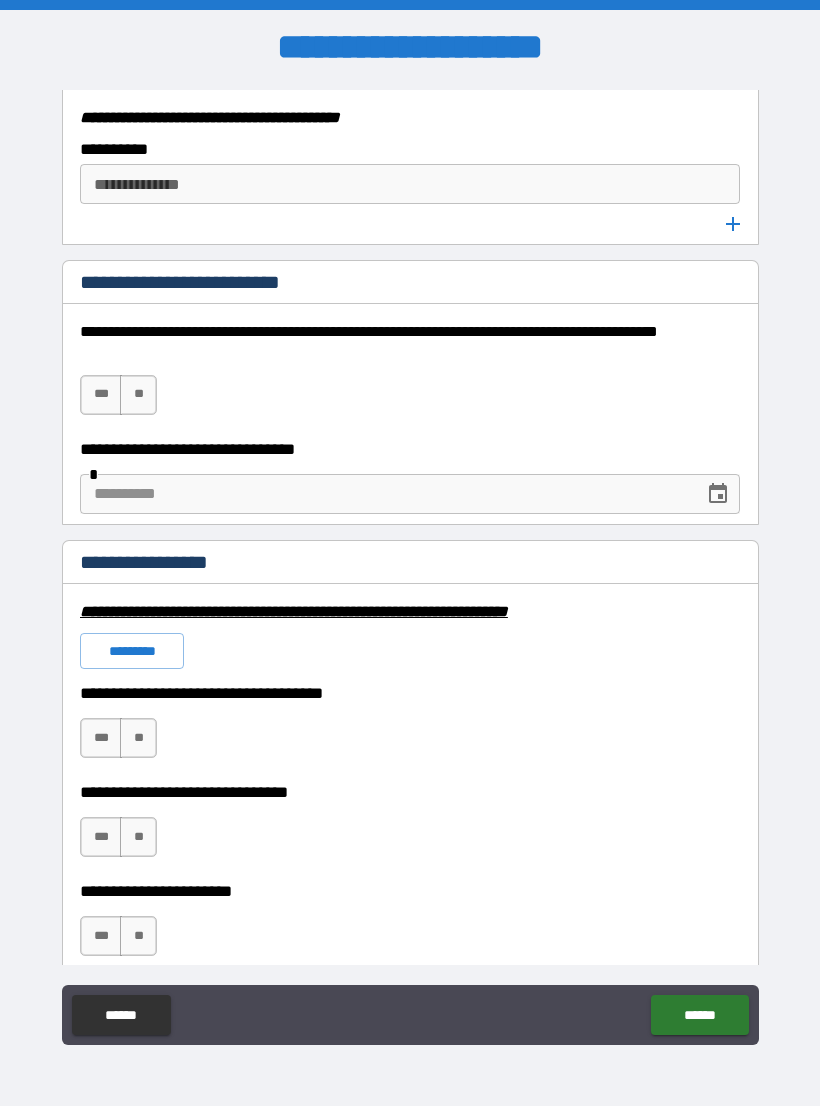 click on "**" at bounding box center [138, 395] 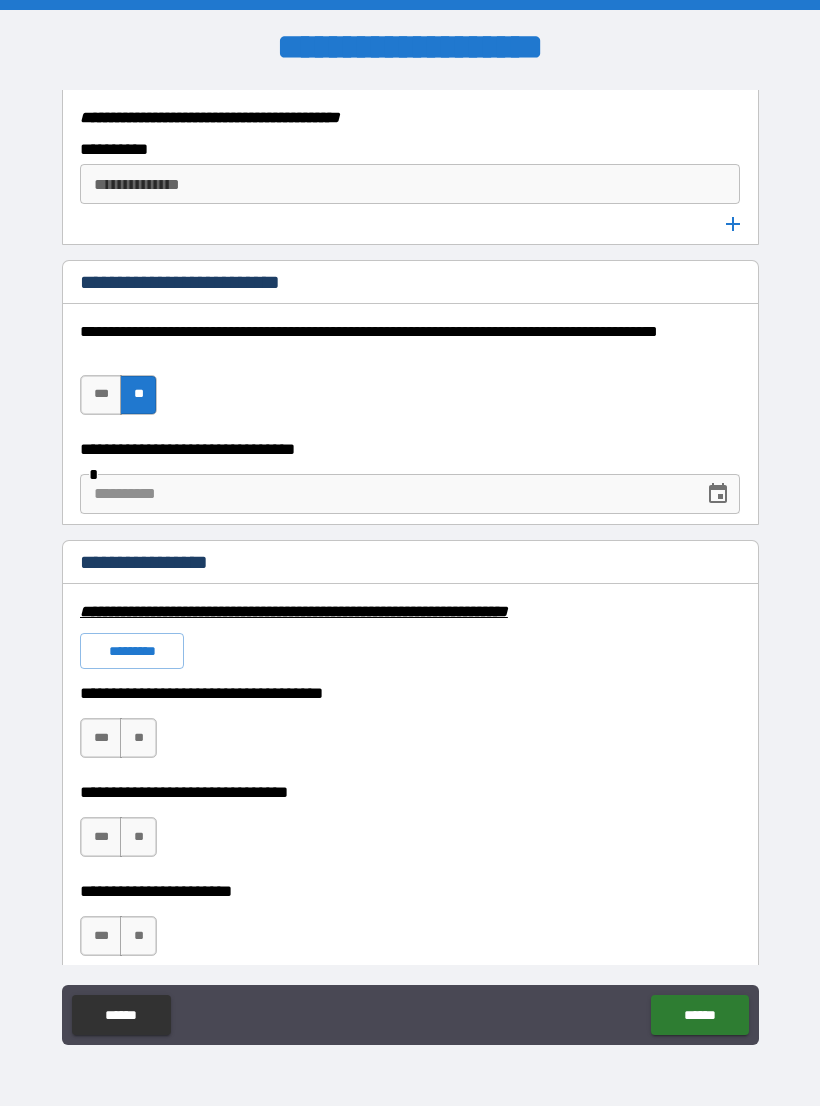 click on "*********" at bounding box center (132, 651) 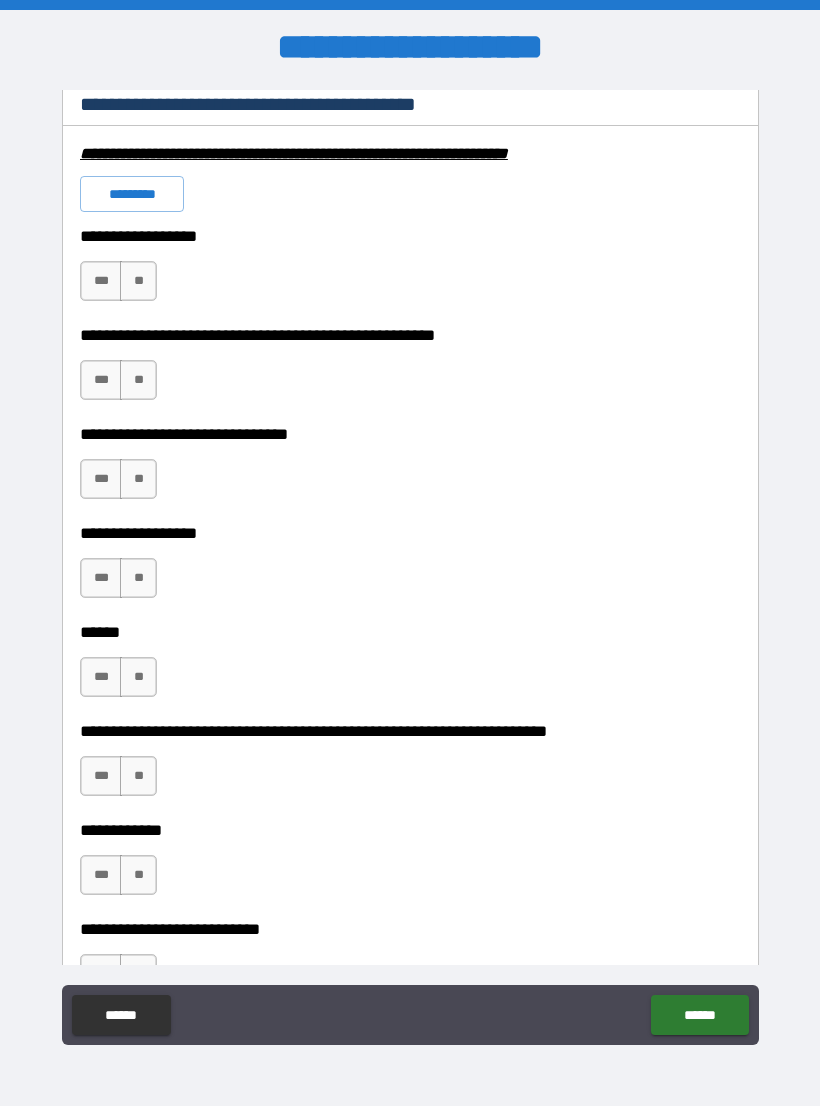 scroll, scrollTop: 6132, scrollLeft: 0, axis: vertical 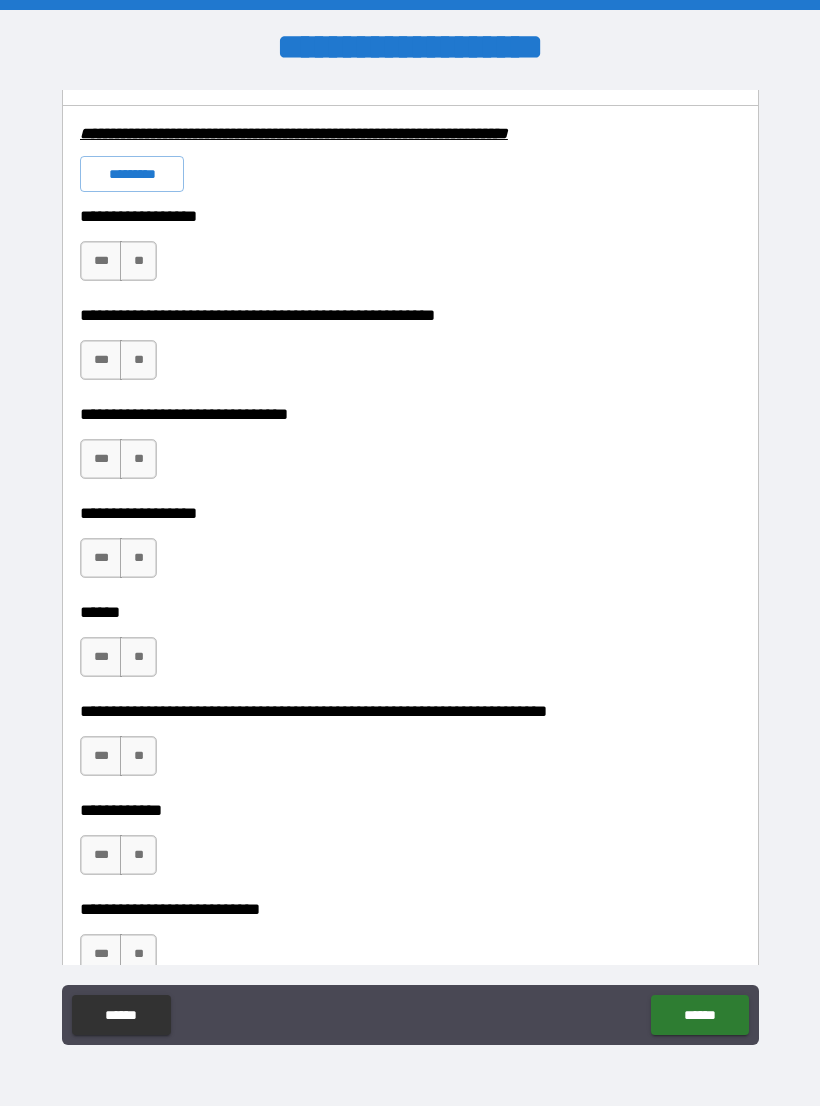 click on "*********" at bounding box center (132, 174) 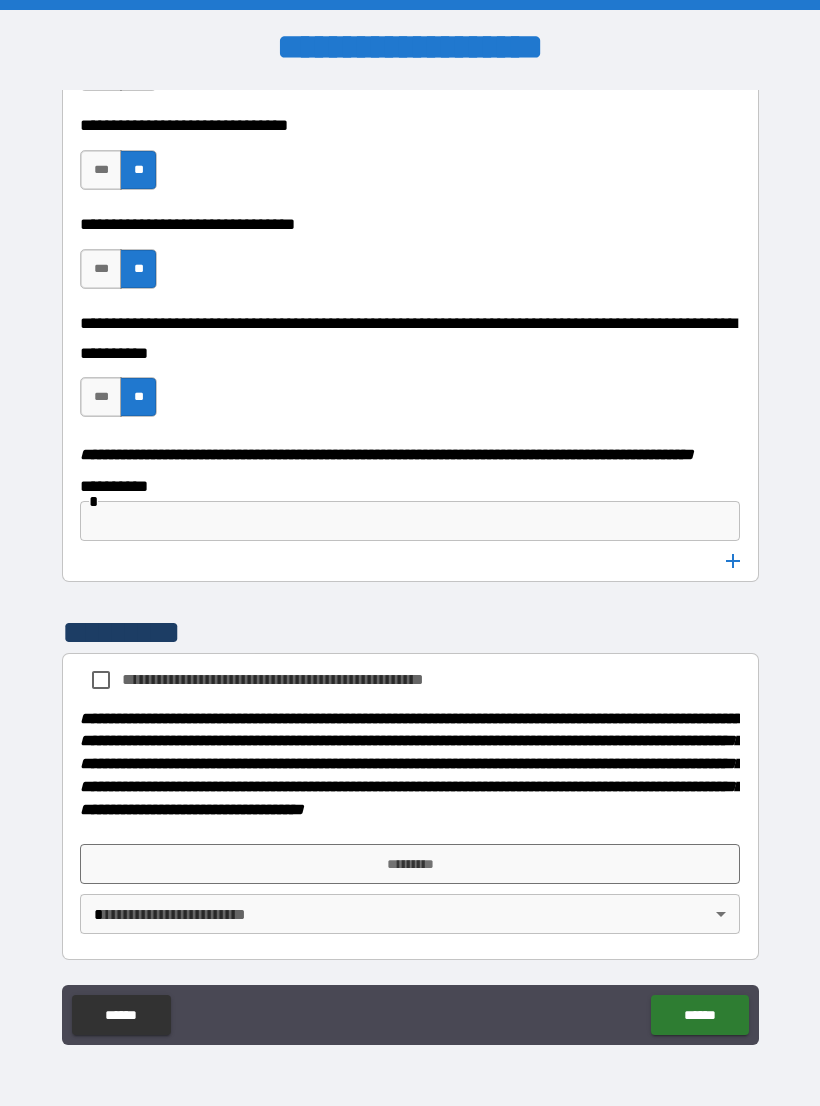 scroll, scrollTop: 10041, scrollLeft: 0, axis: vertical 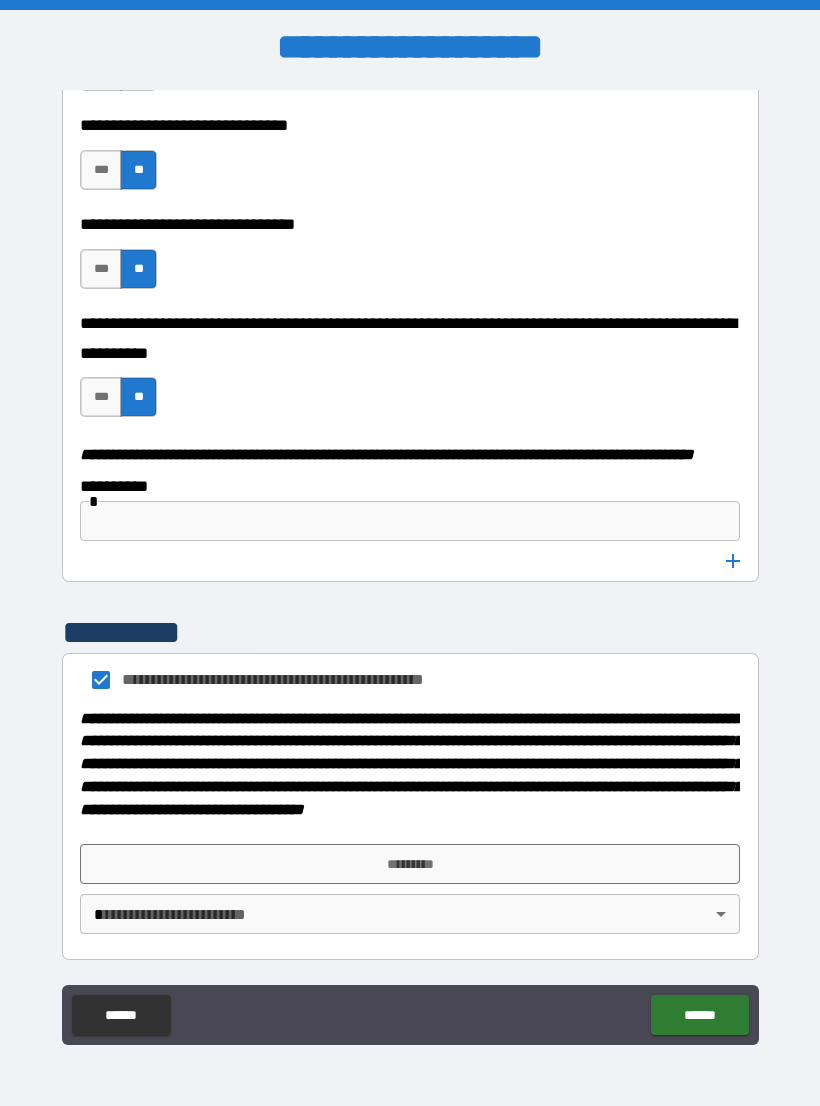 click on "**********" at bounding box center (410, 568) 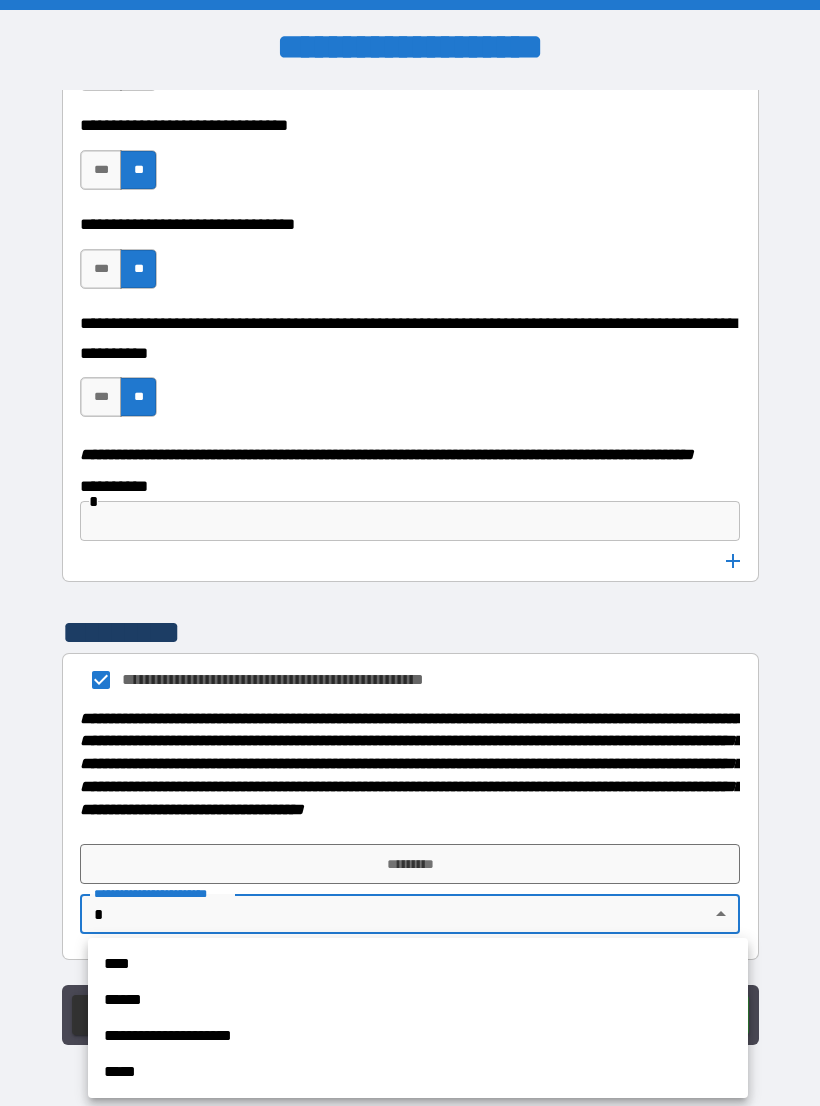 click on "****" at bounding box center (418, 964) 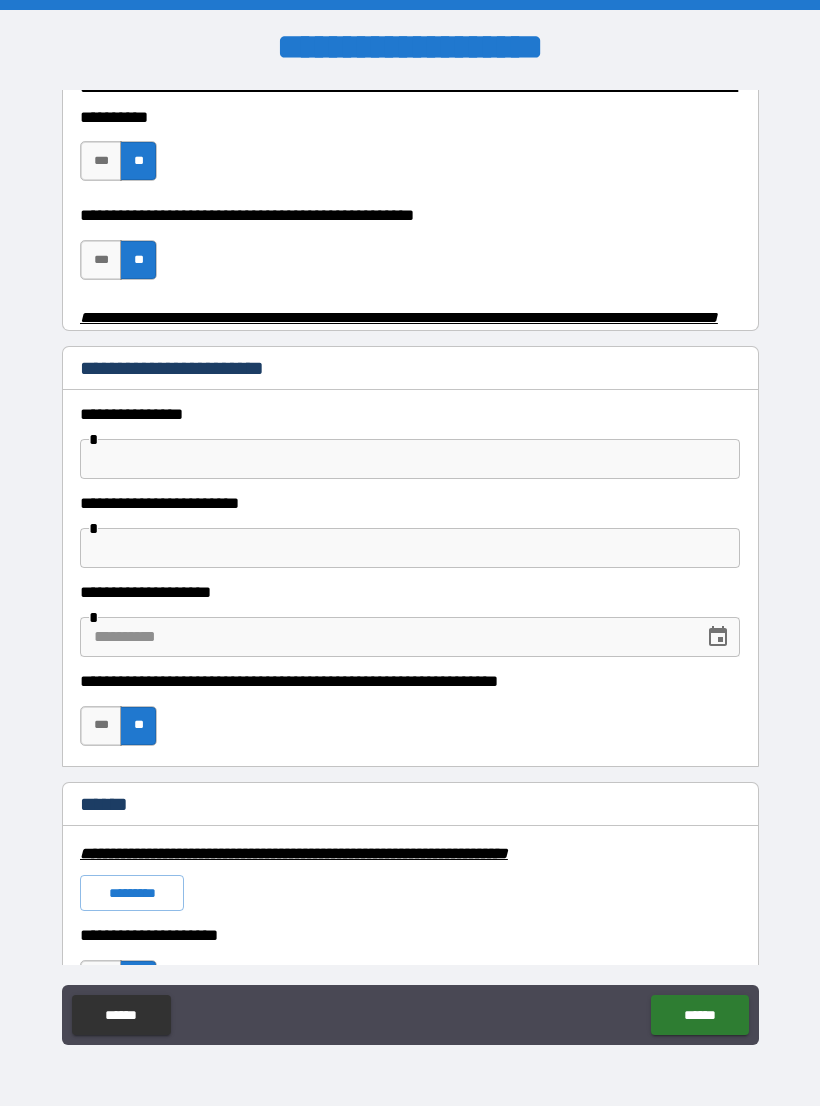 scroll, scrollTop: 810, scrollLeft: 0, axis: vertical 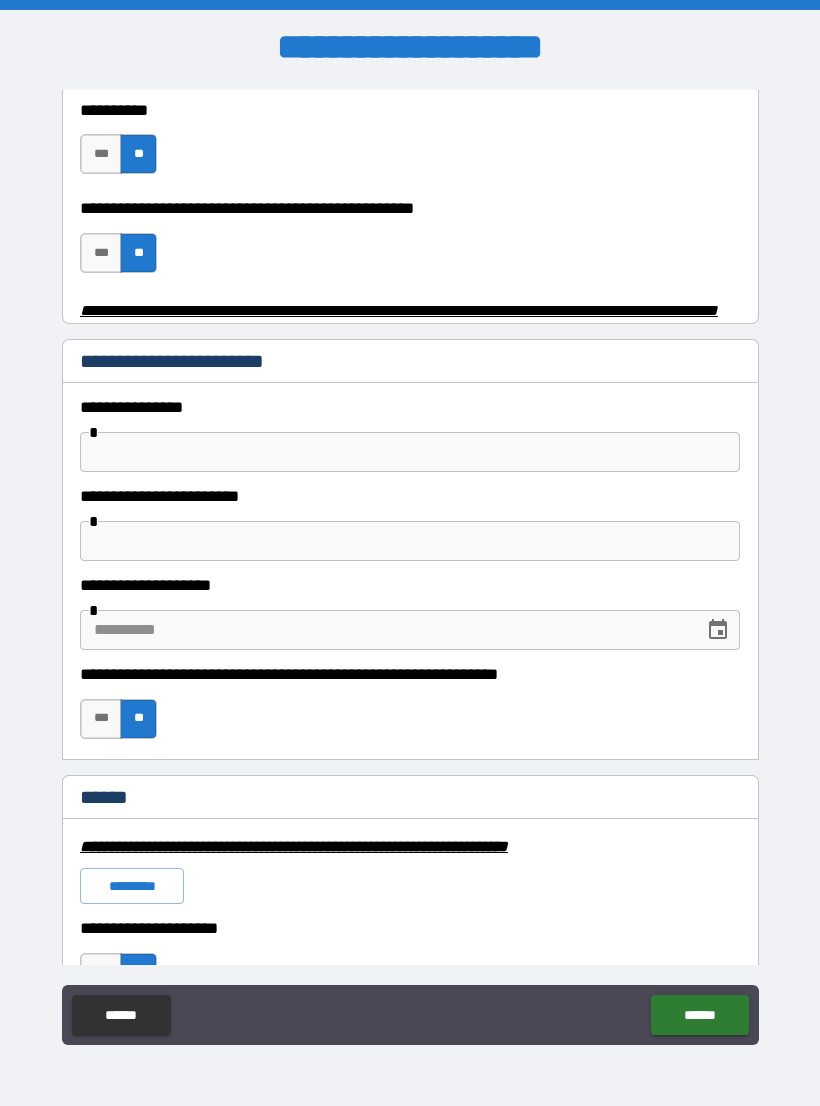 click at bounding box center [410, 452] 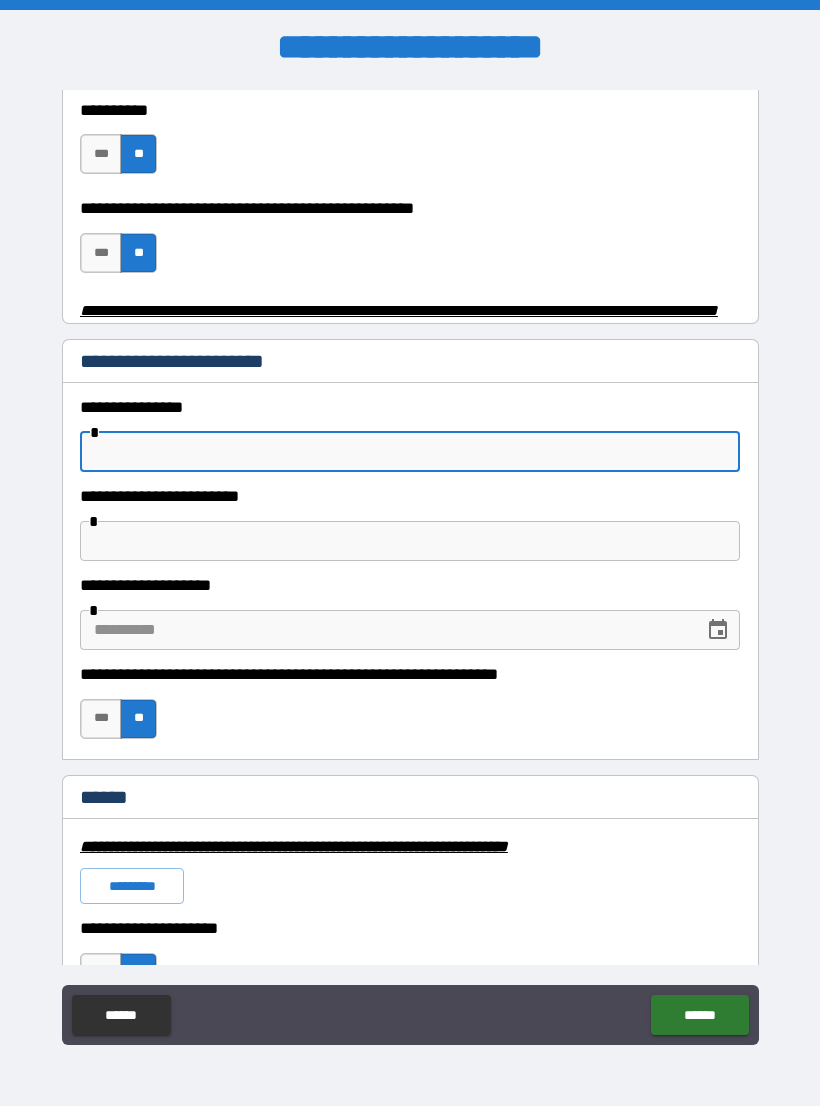 click on "**********" at bounding box center [410, 571] 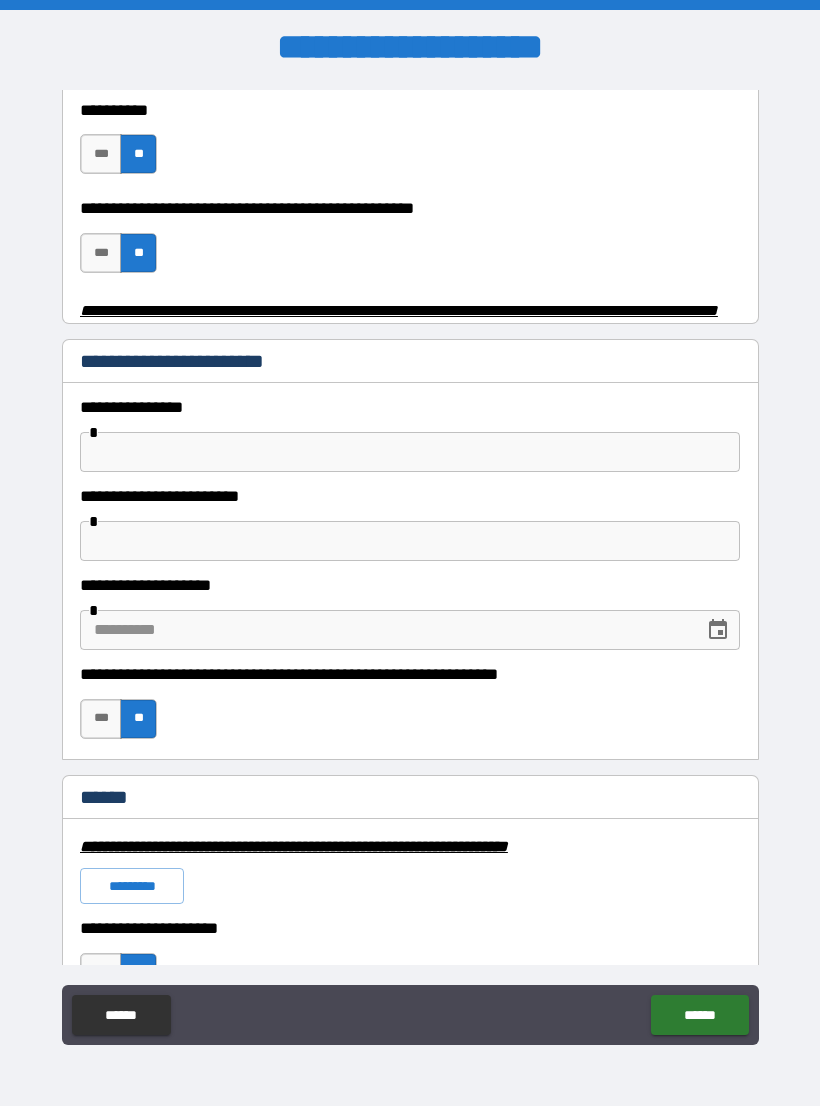 click on "**********" at bounding box center [410, 571] 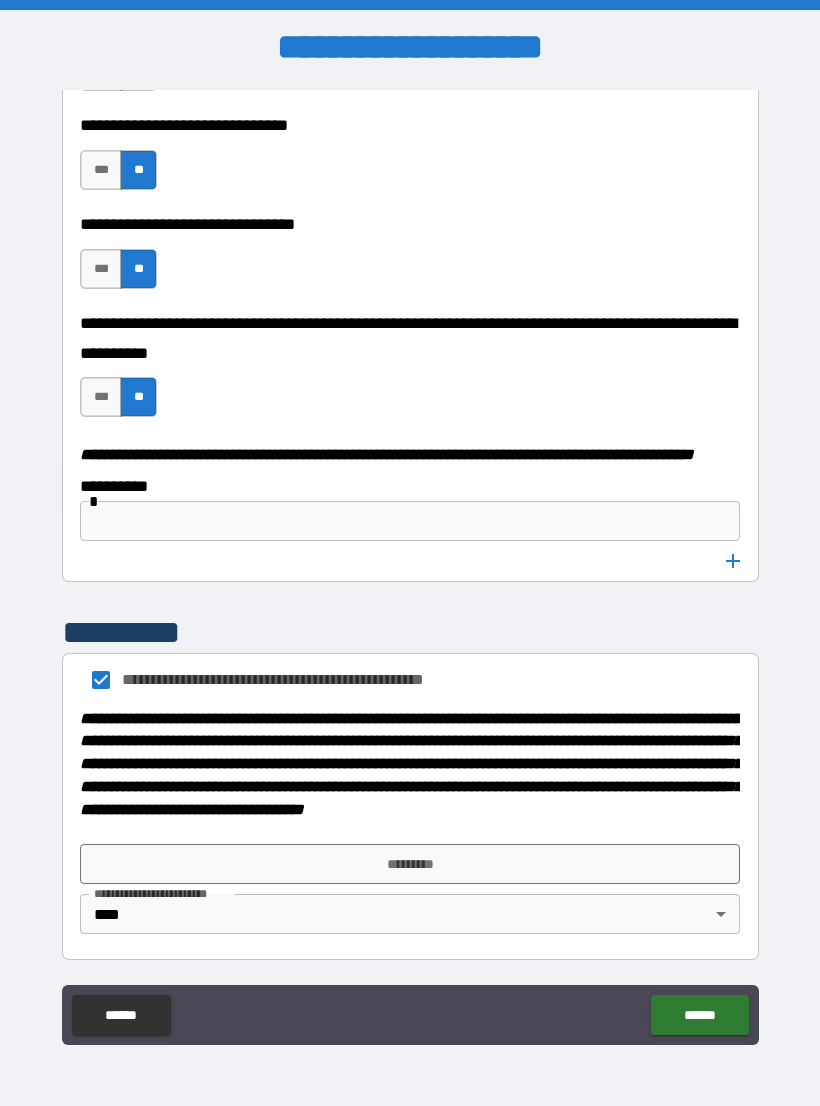 scroll, scrollTop: 10041, scrollLeft: 0, axis: vertical 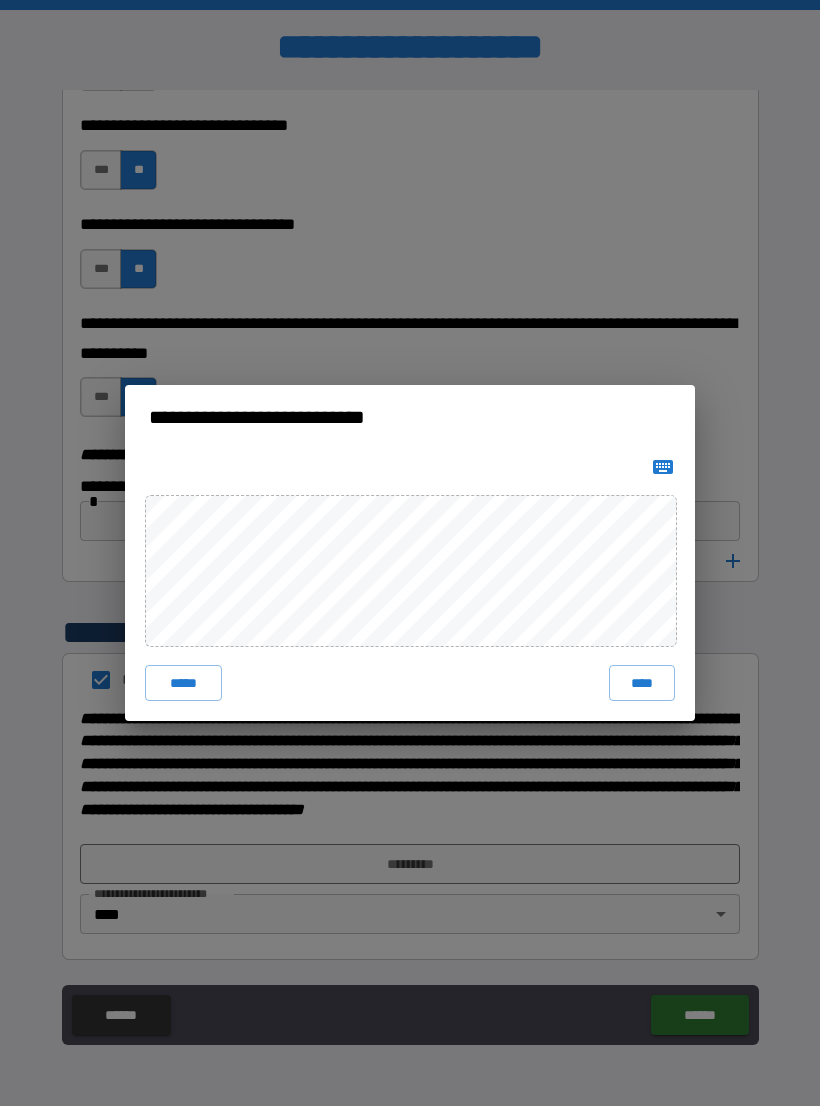 click on "*****" at bounding box center (183, 683) 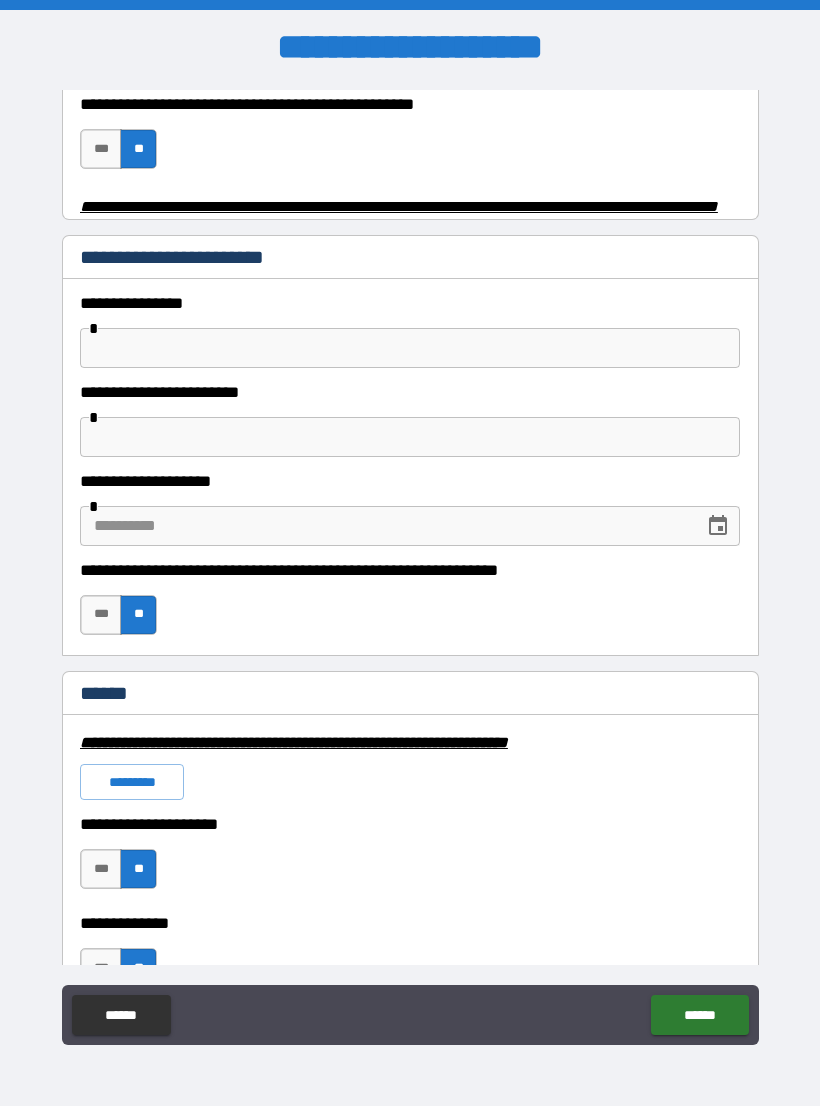 scroll, scrollTop: 847, scrollLeft: 0, axis: vertical 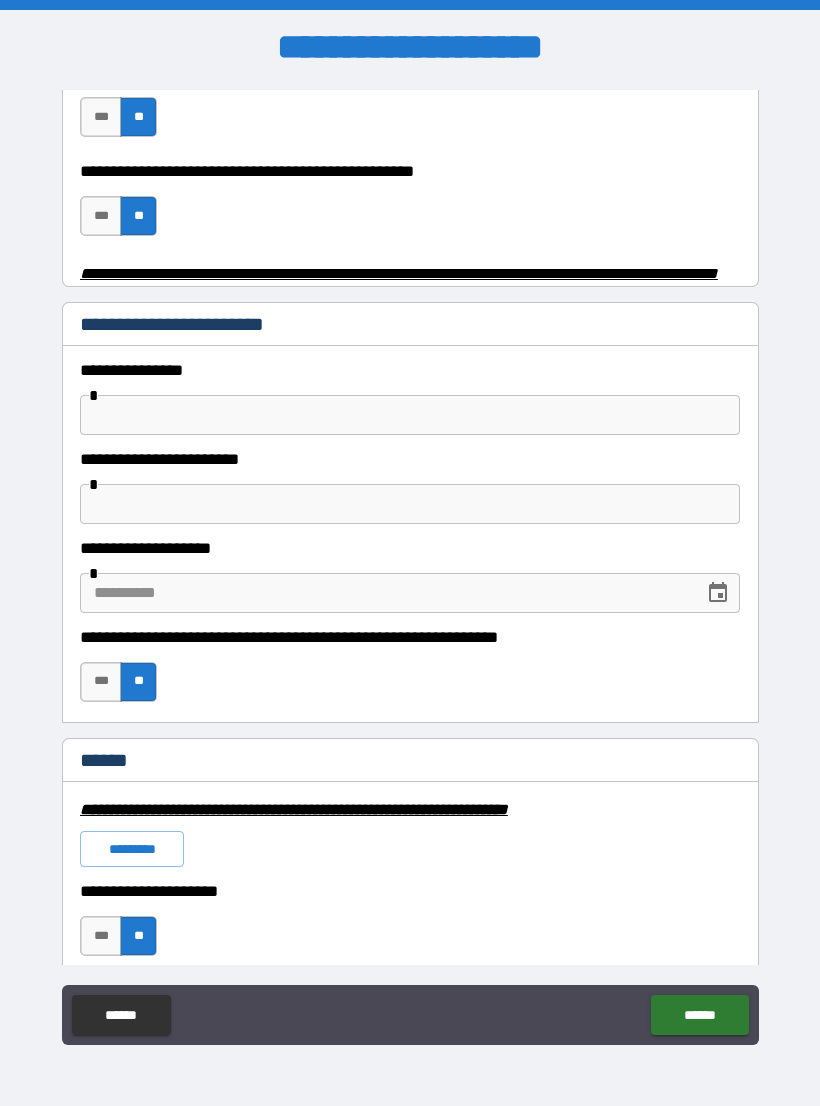 click at bounding box center [410, 415] 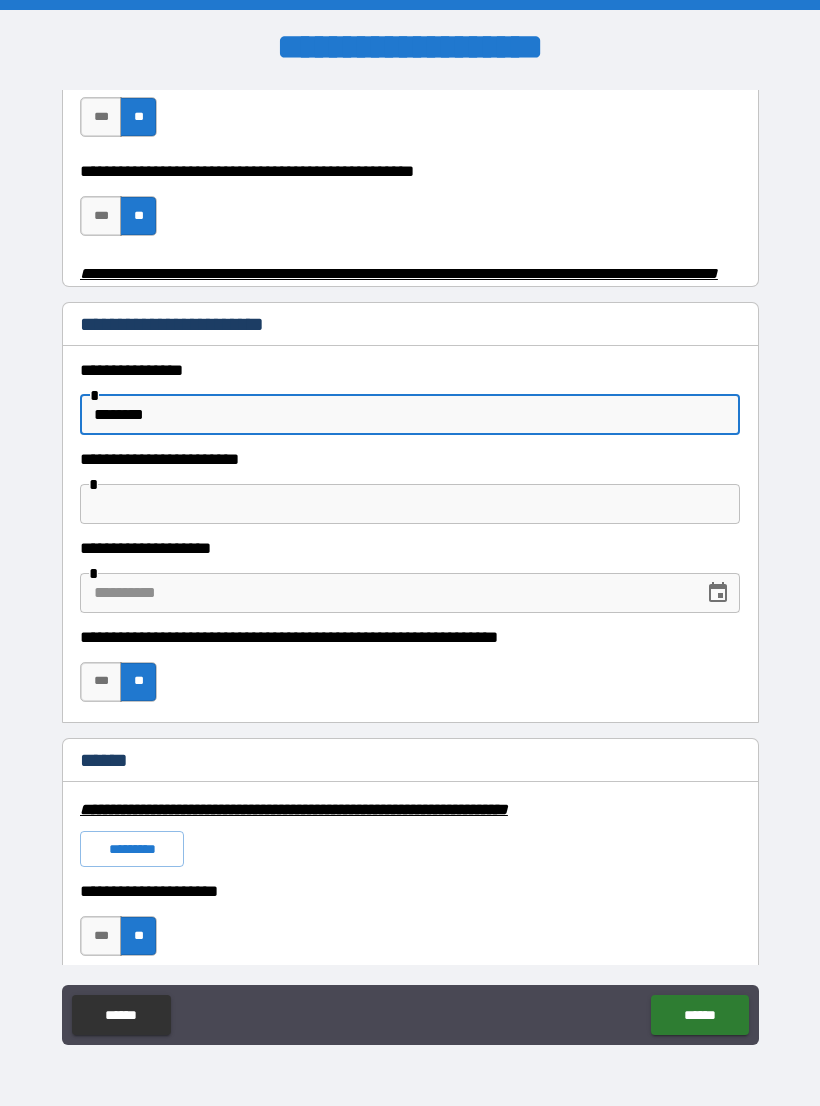 type on "********" 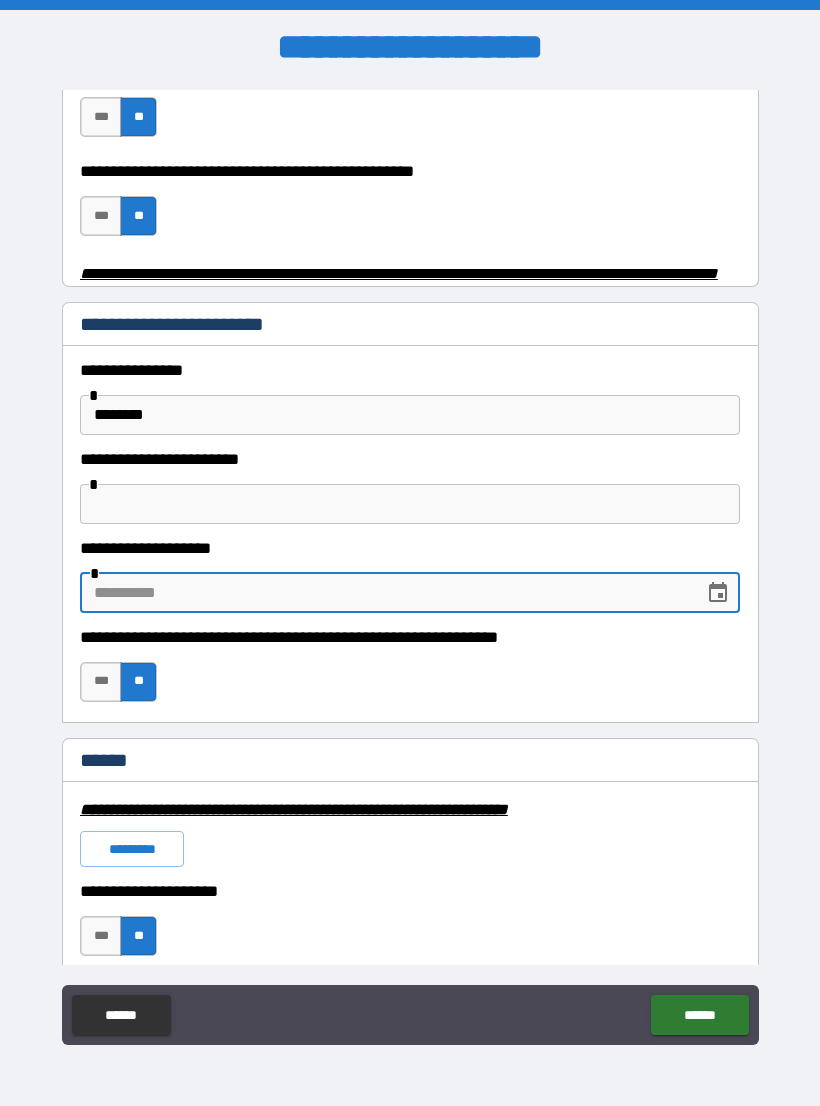 click at bounding box center [410, 504] 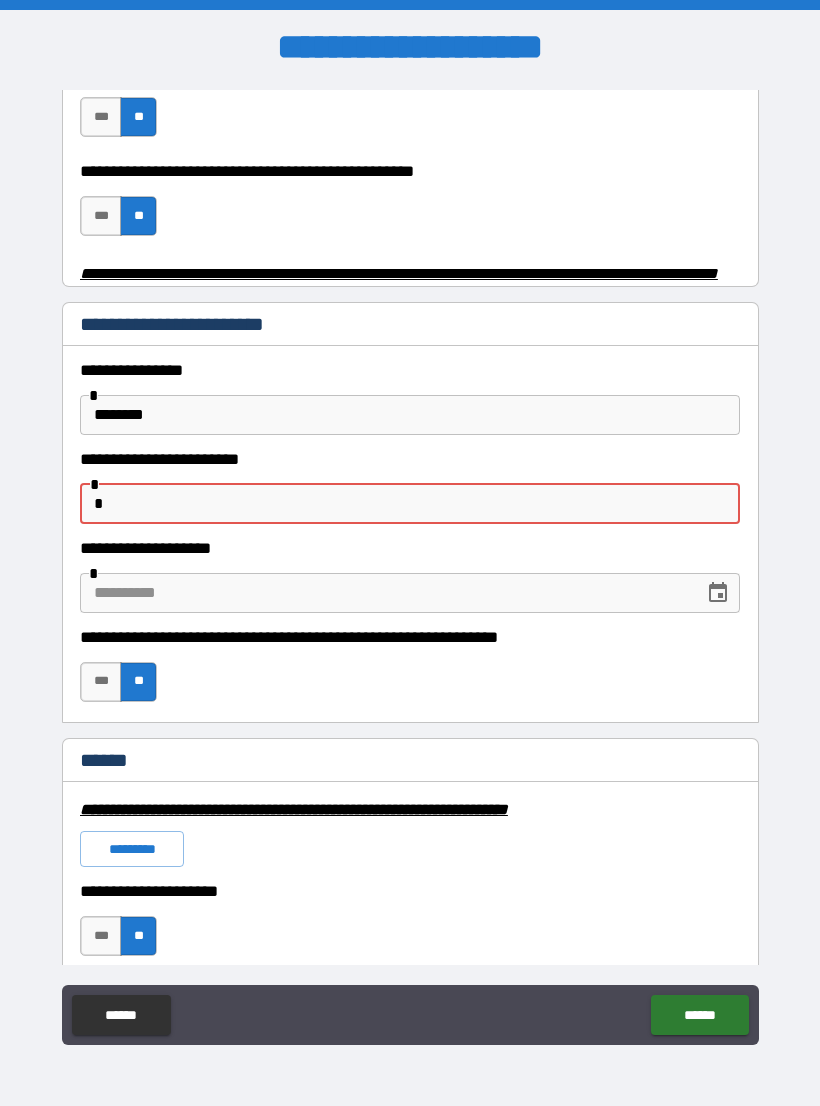 type on "*" 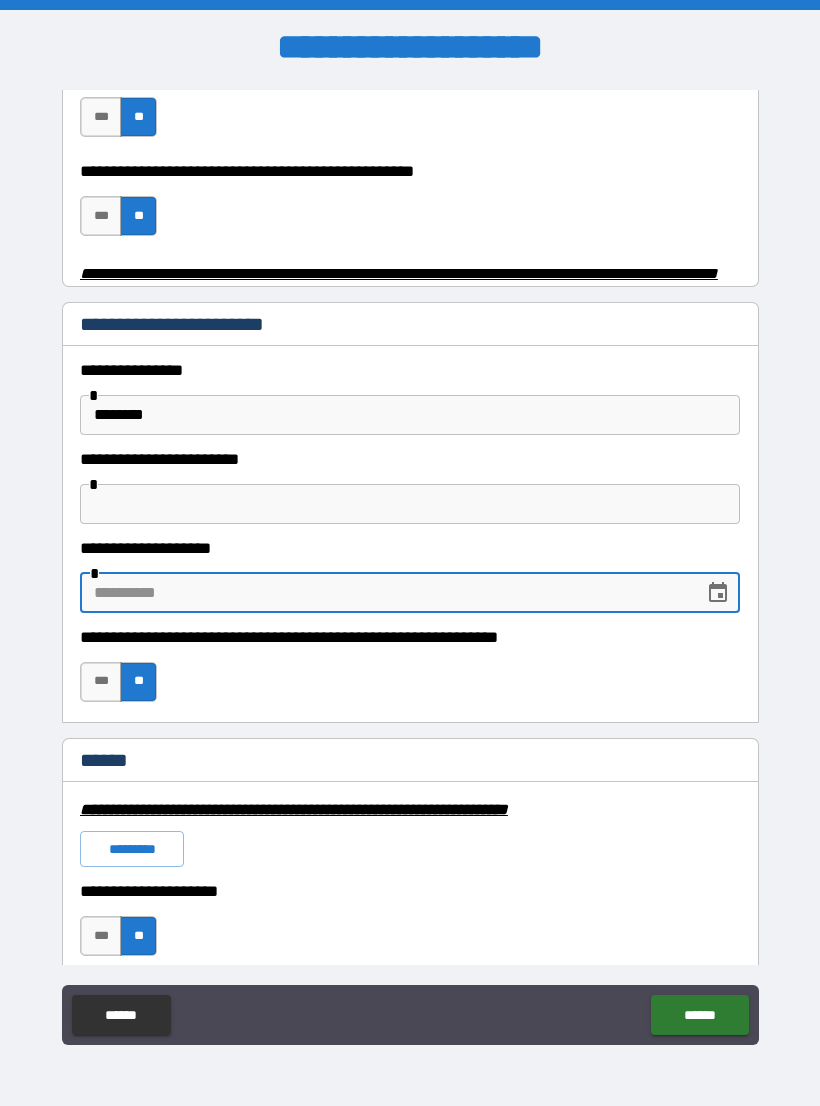 click 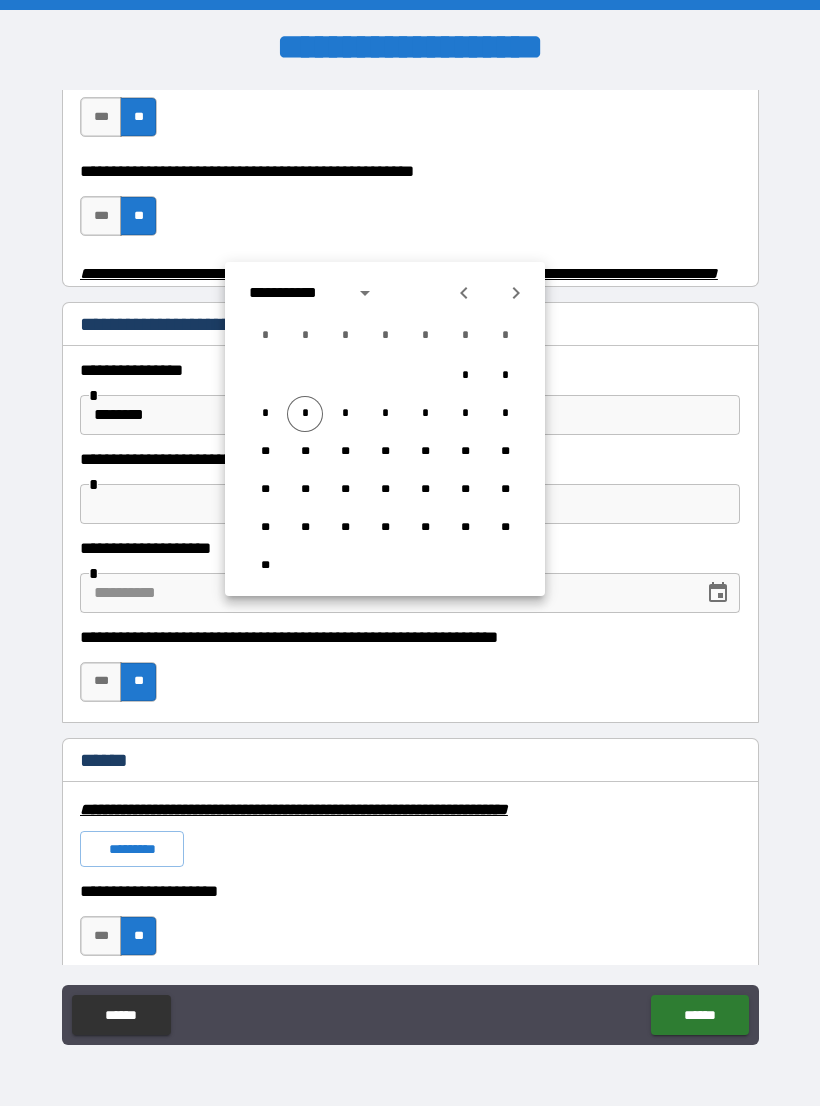 click 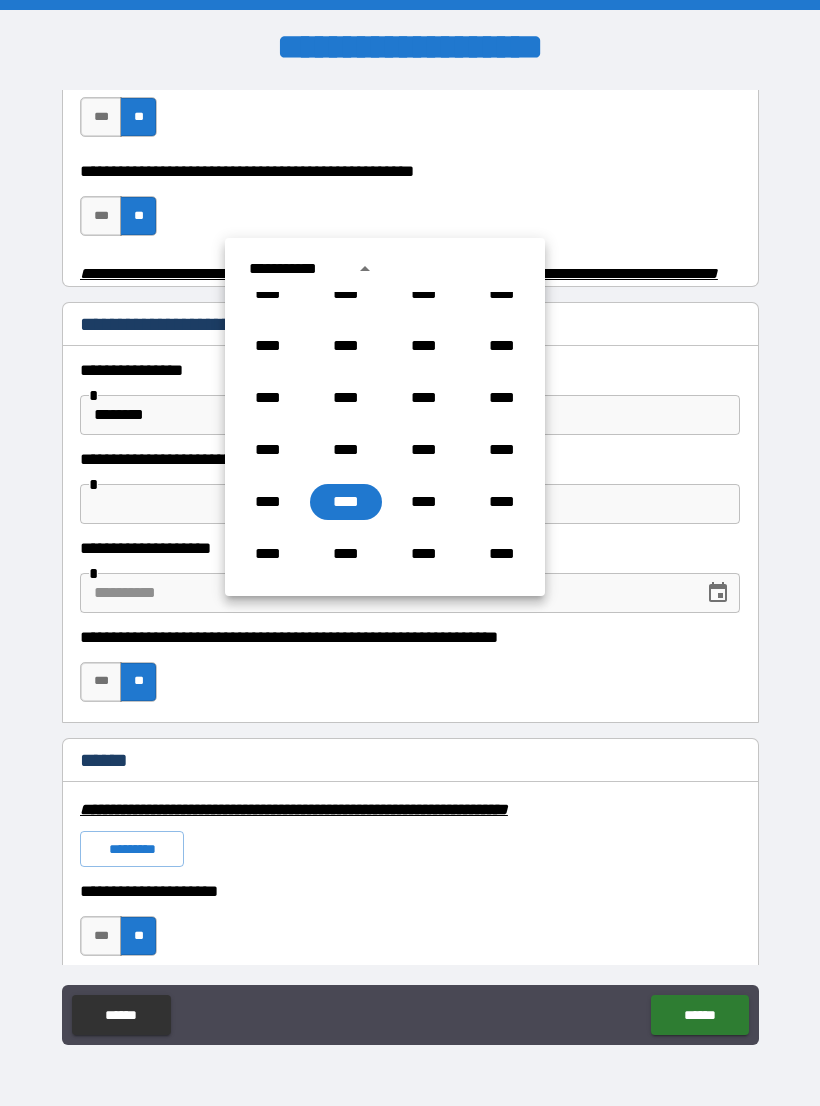 scroll, scrollTop: 1430, scrollLeft: 0, axis: vertical 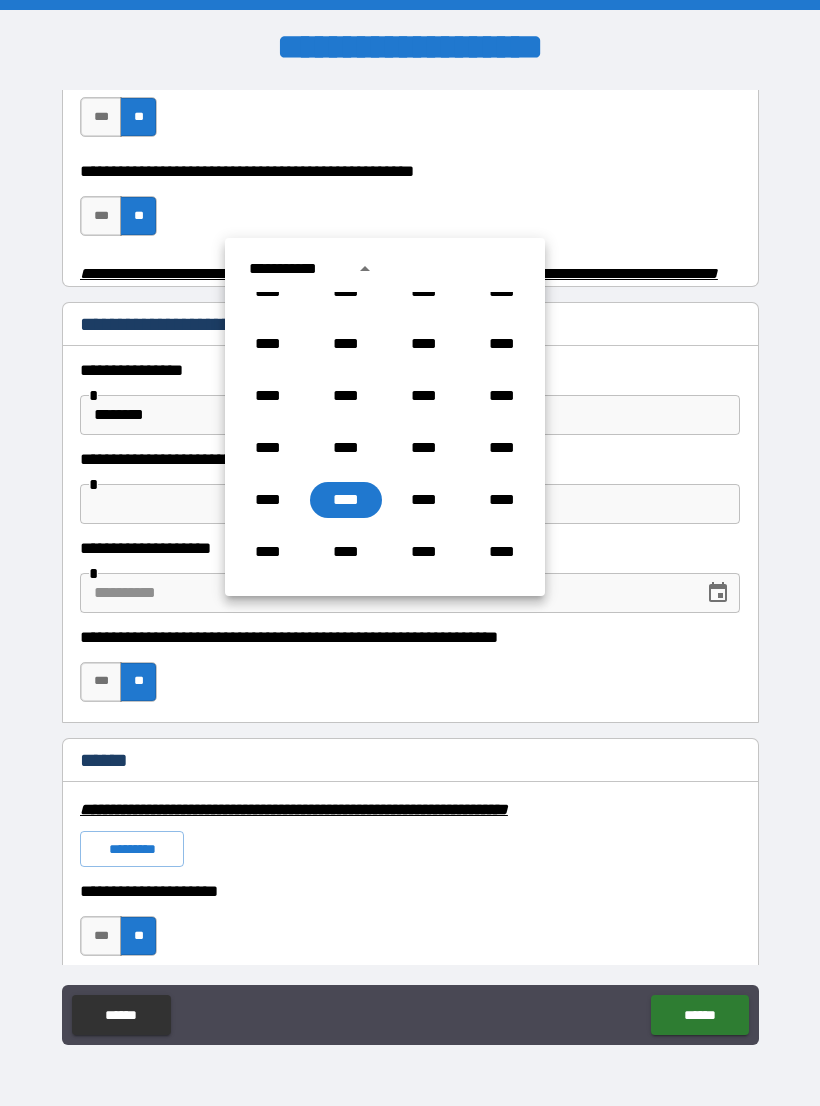 click on "**********" at bounding box center (410, 206) 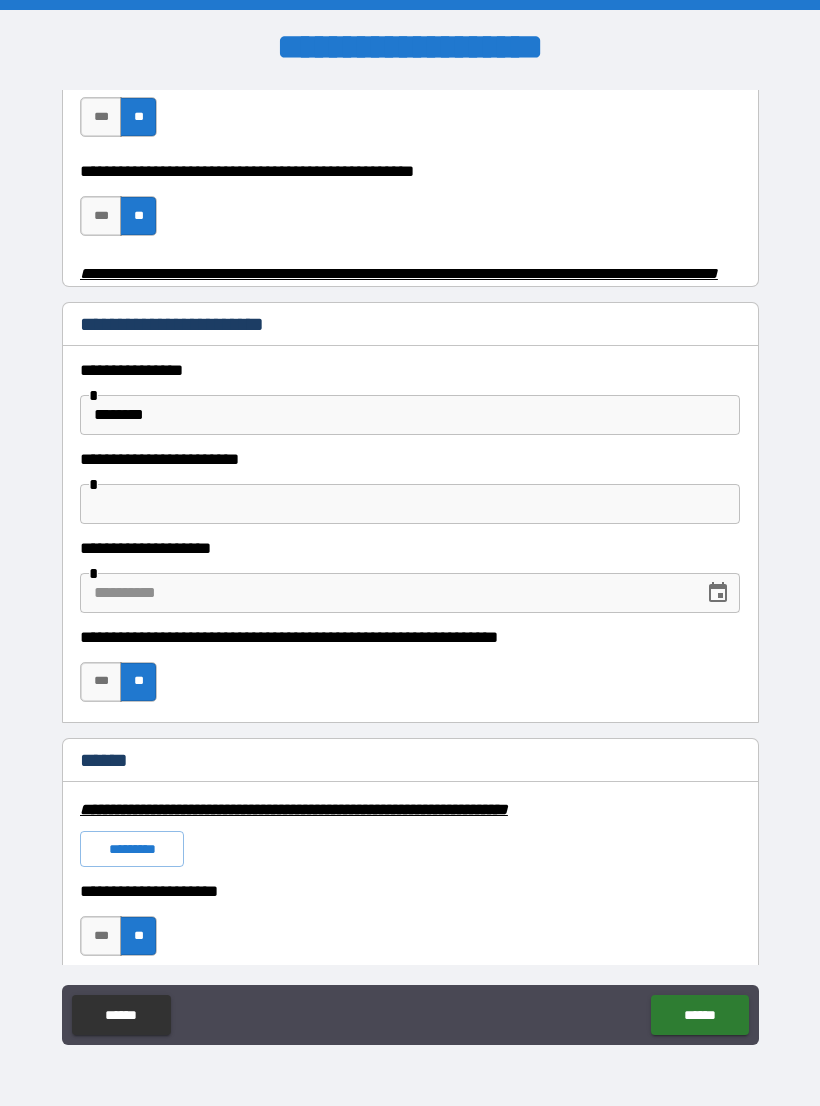 click 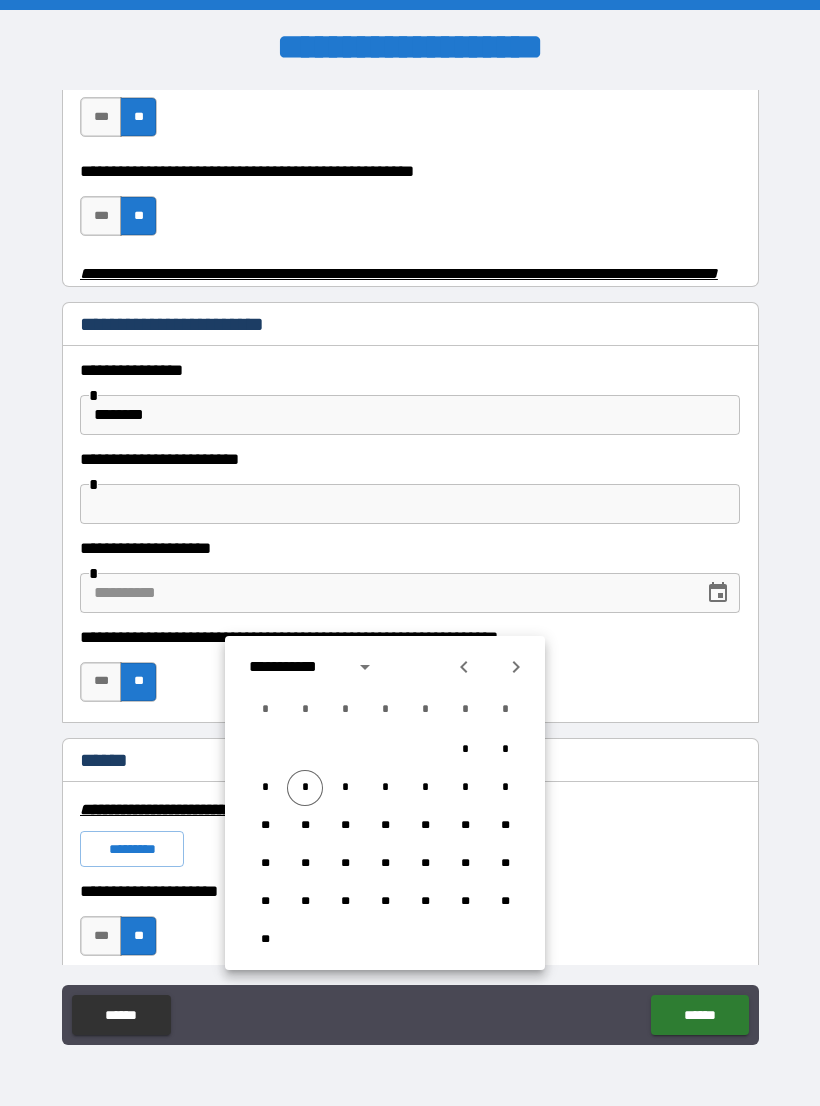 click 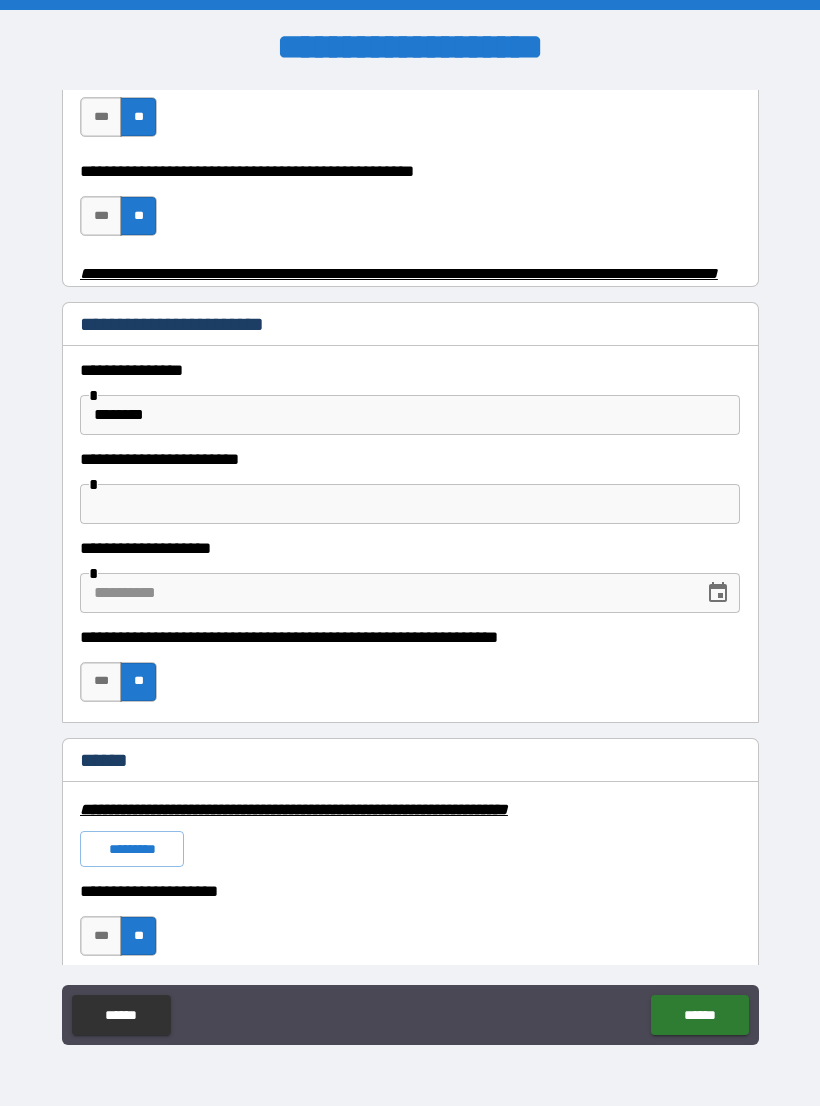 click 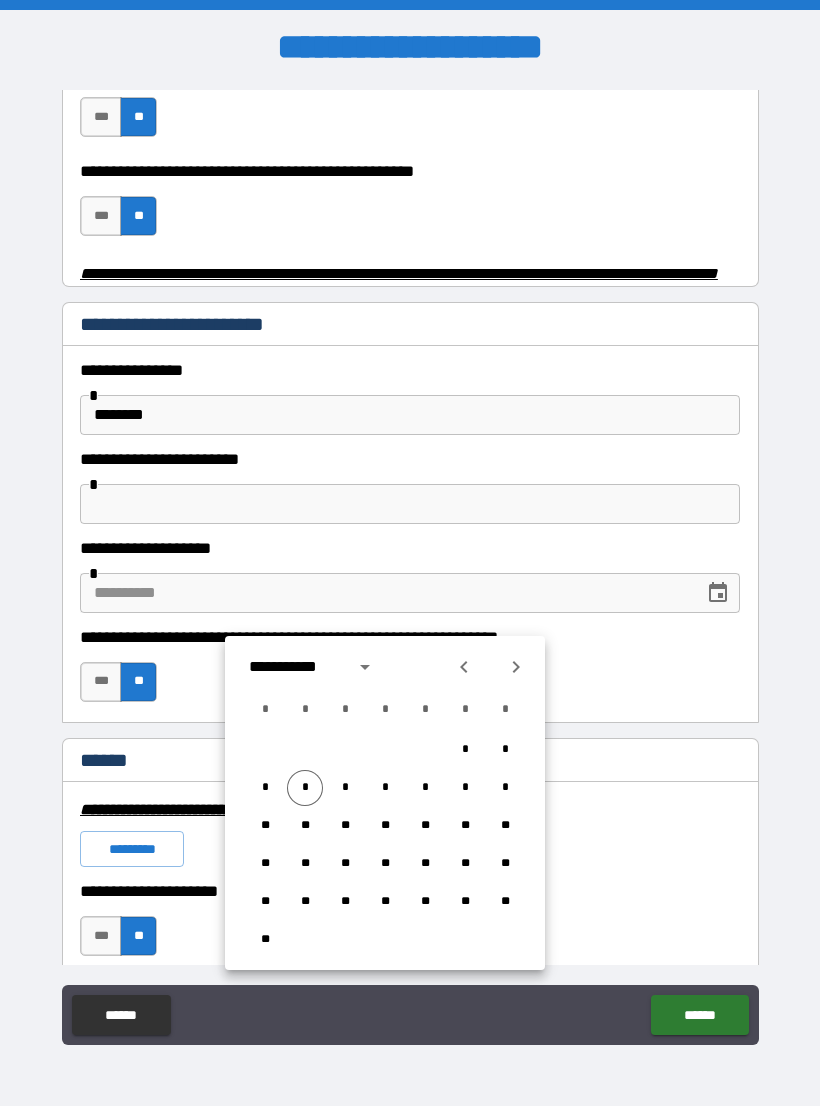 click 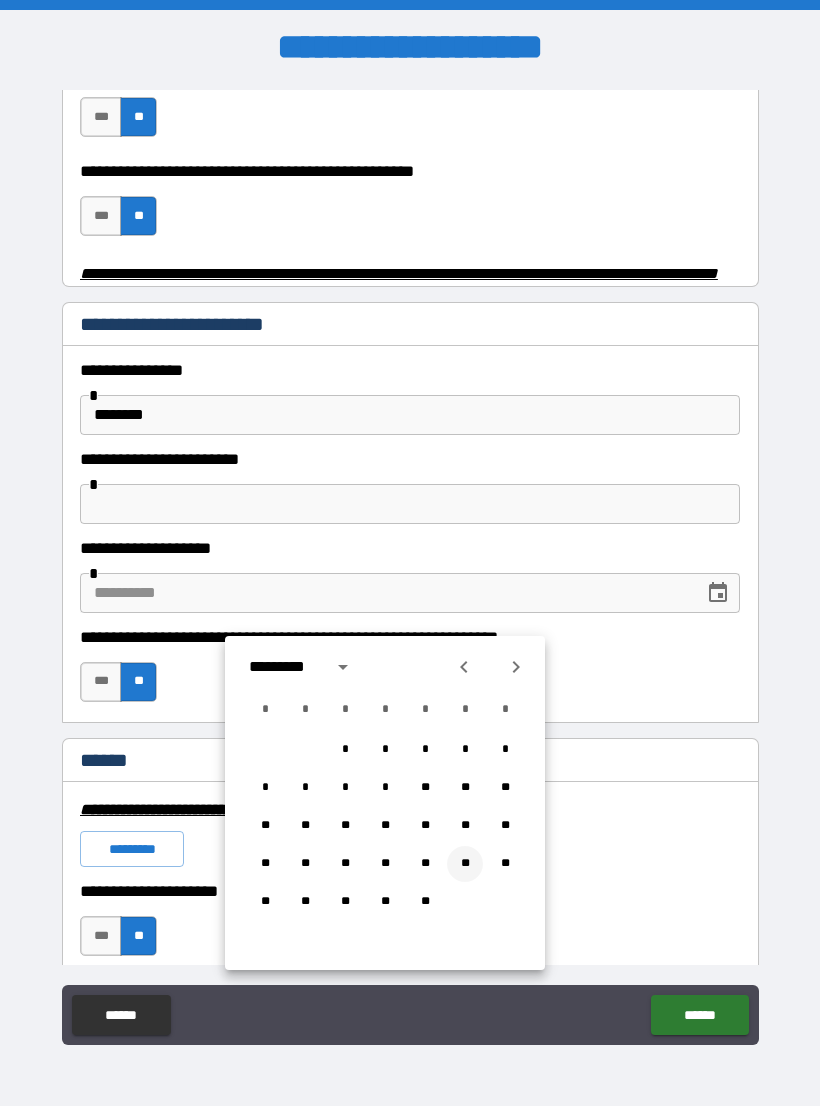 click on "**" at bounding box center [465, 864] 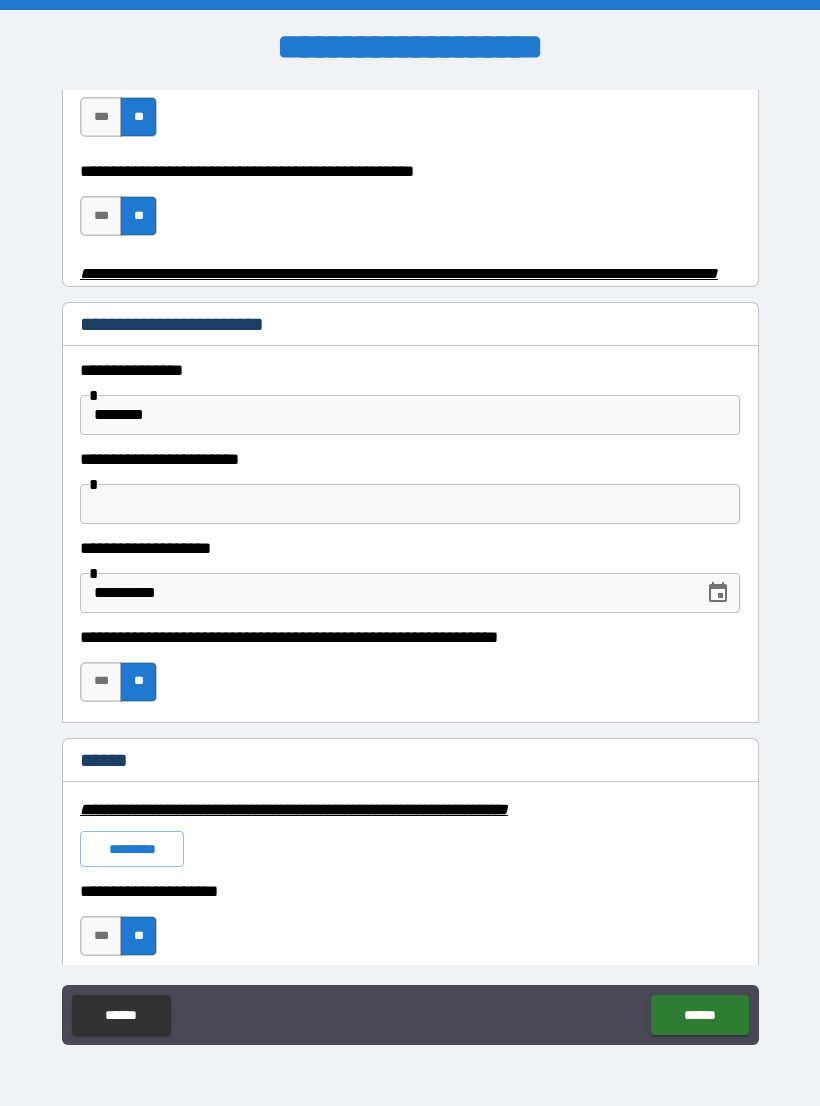 click at bounding box center (718, 593) 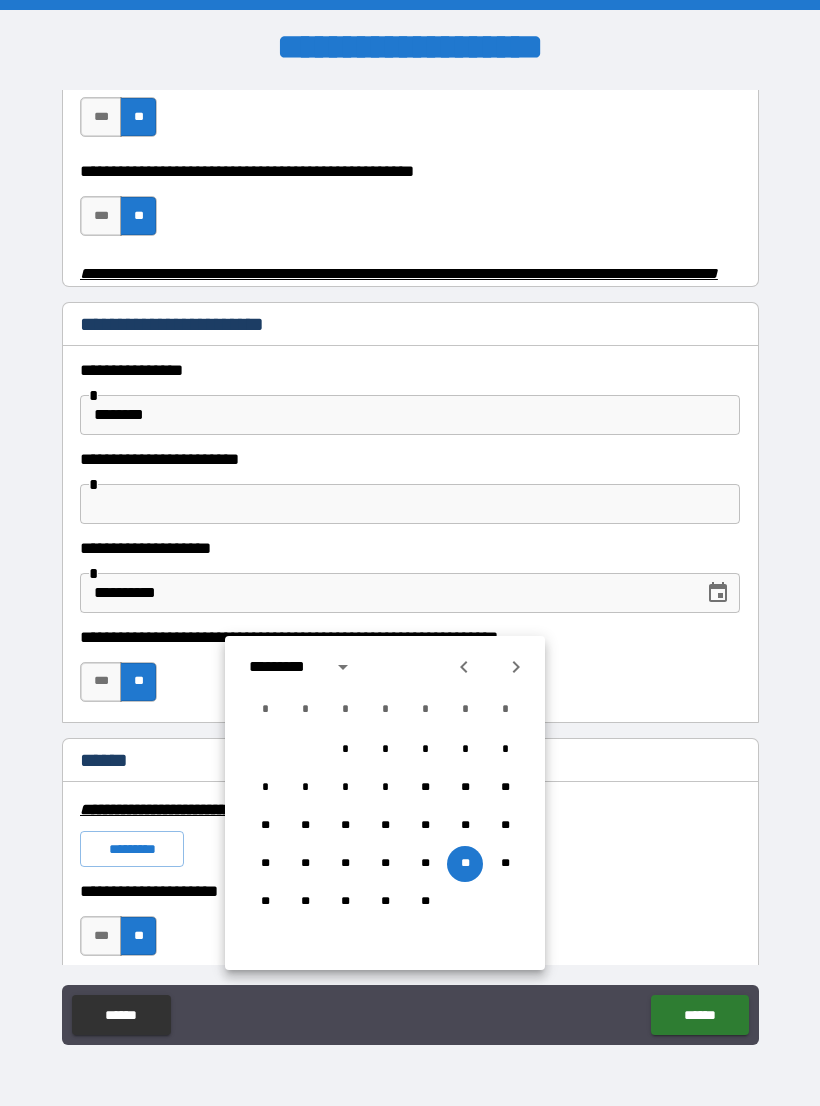 click 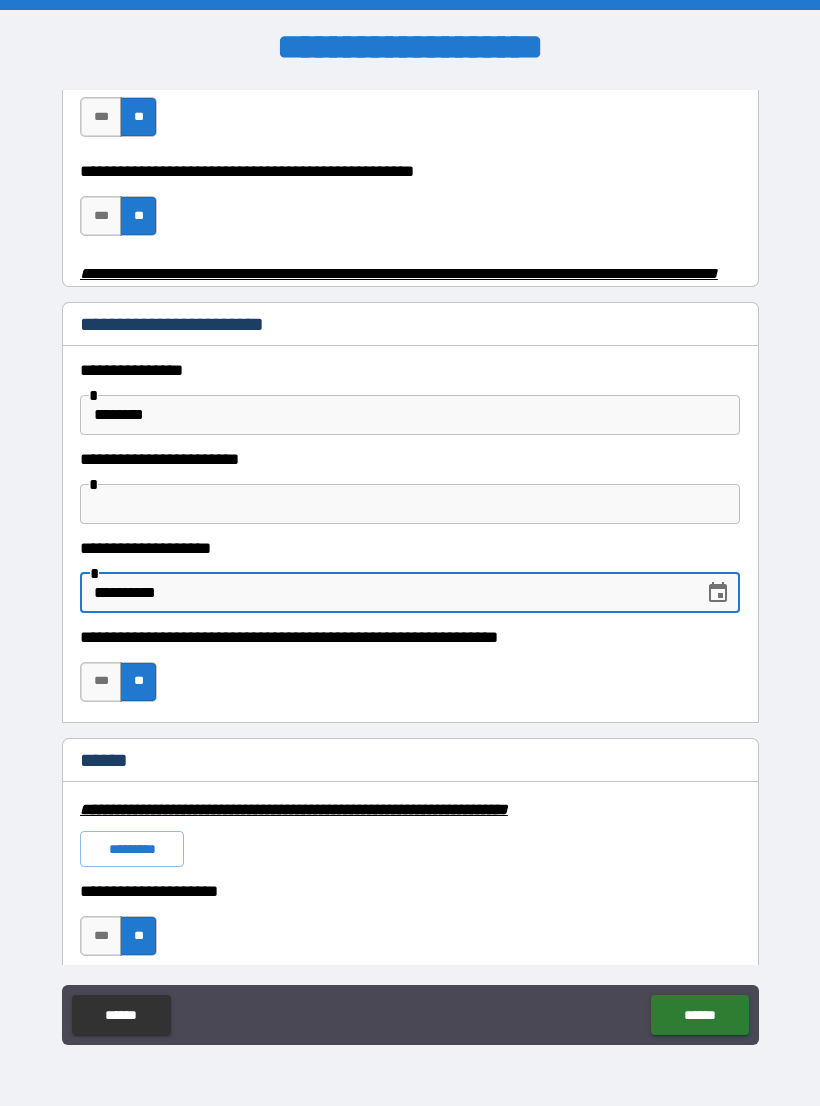 type on "**********" 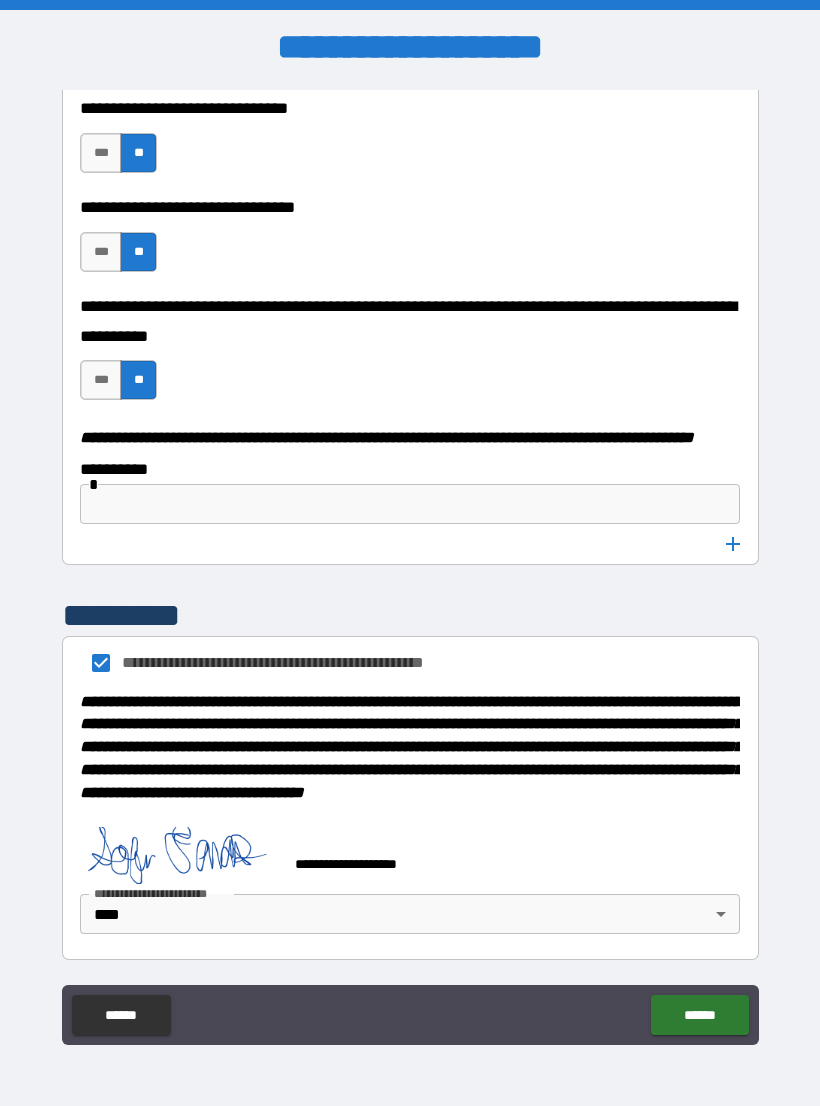 scroll, scrollTop: 10058, scrollLeft: 0, axis: vertical 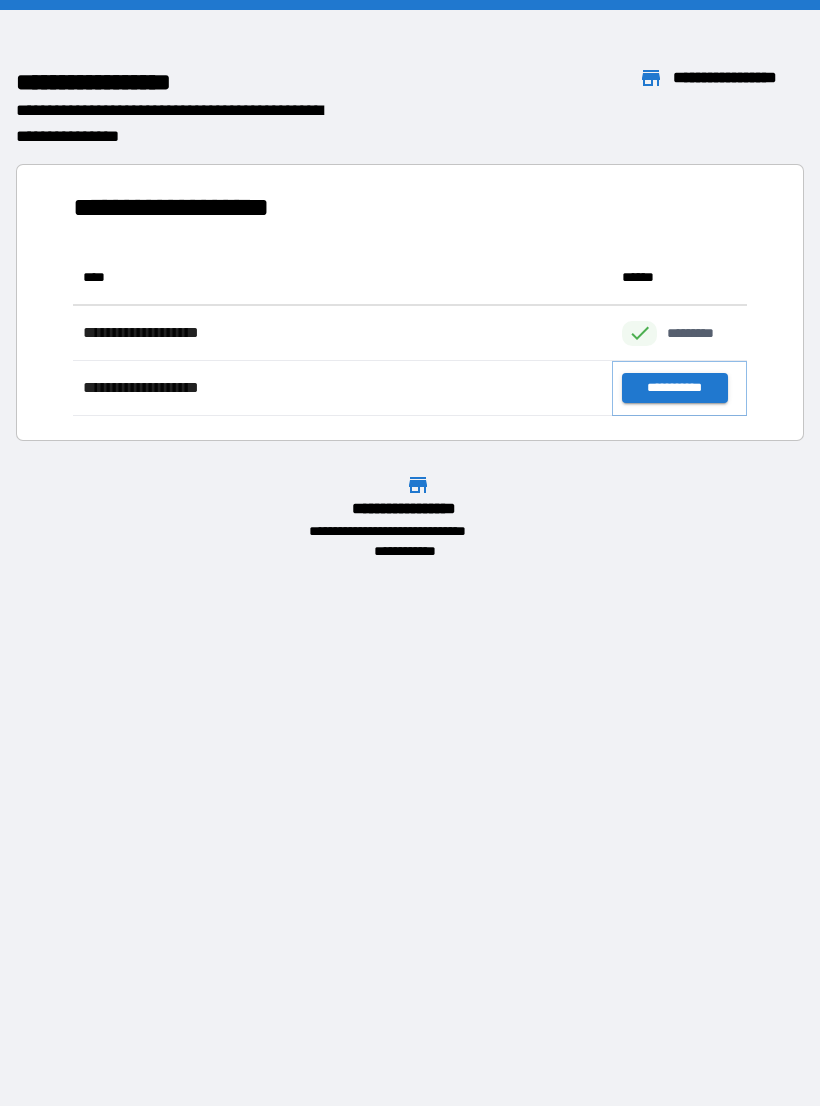 click on "**********" at bounding box center [674, 388] 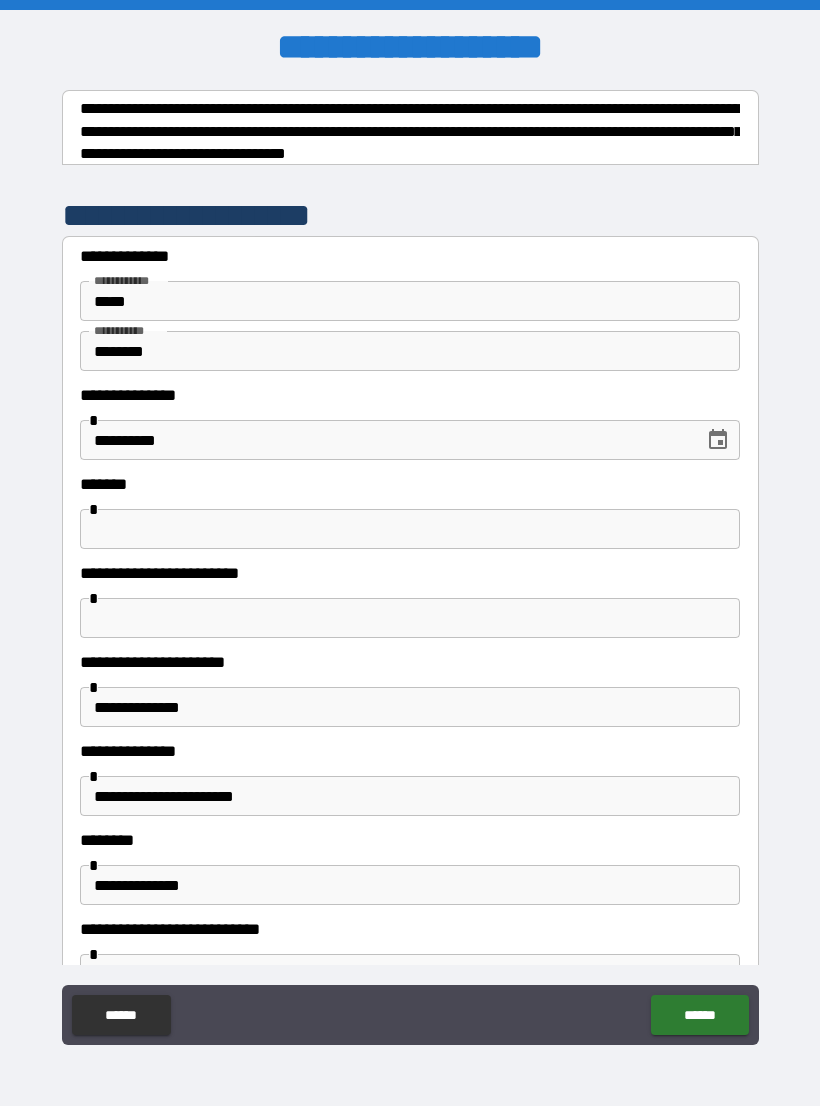 click on "**********" at bounding box center [410, 707] 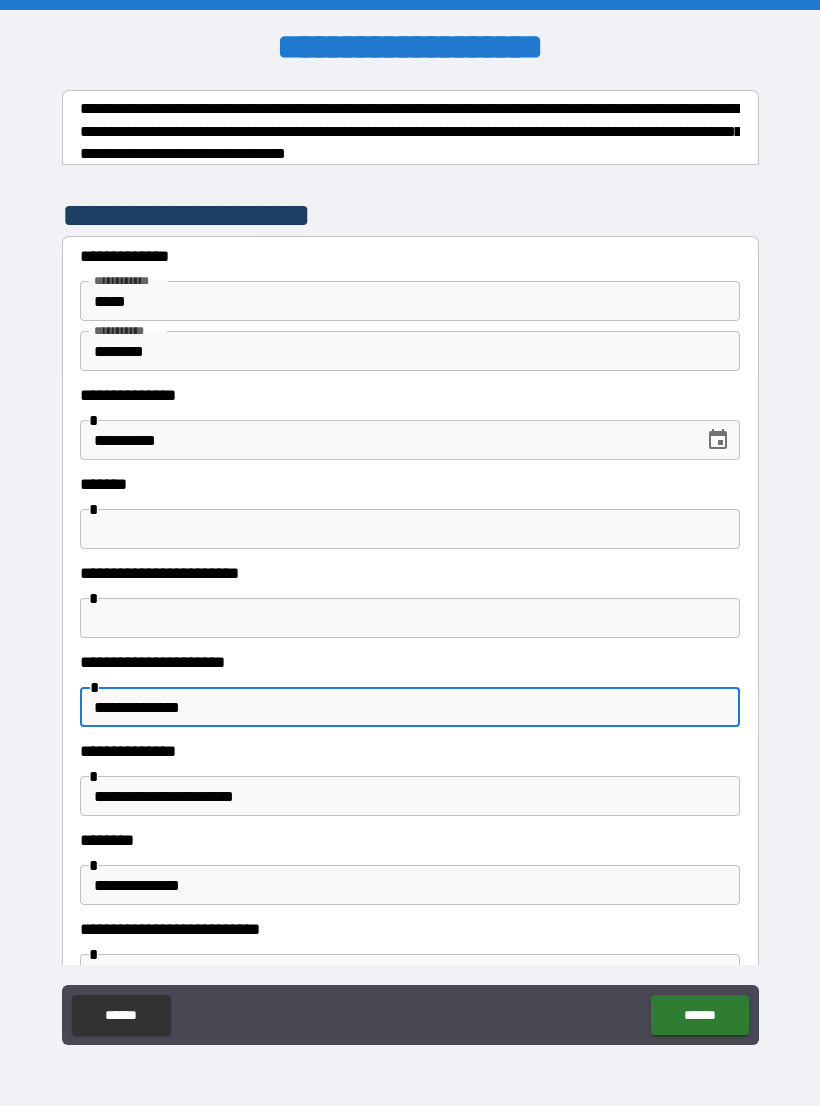type on "**********" 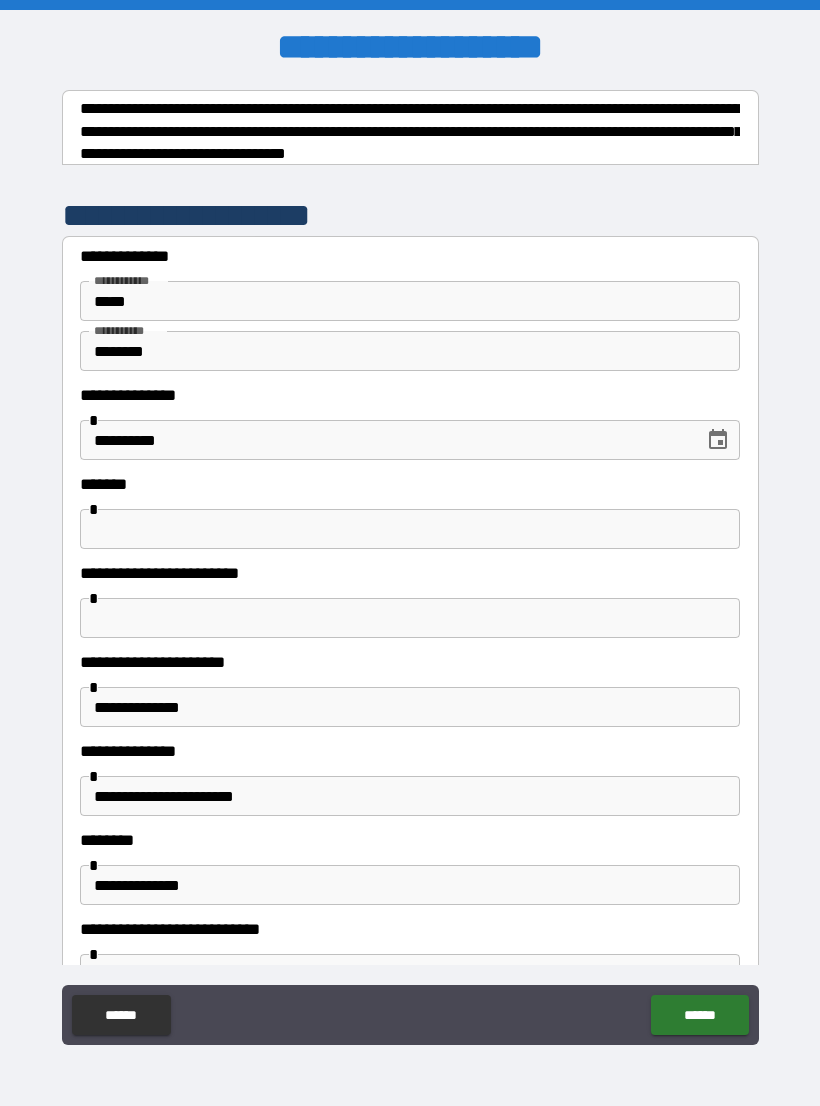click at bounding box center (410, 529) 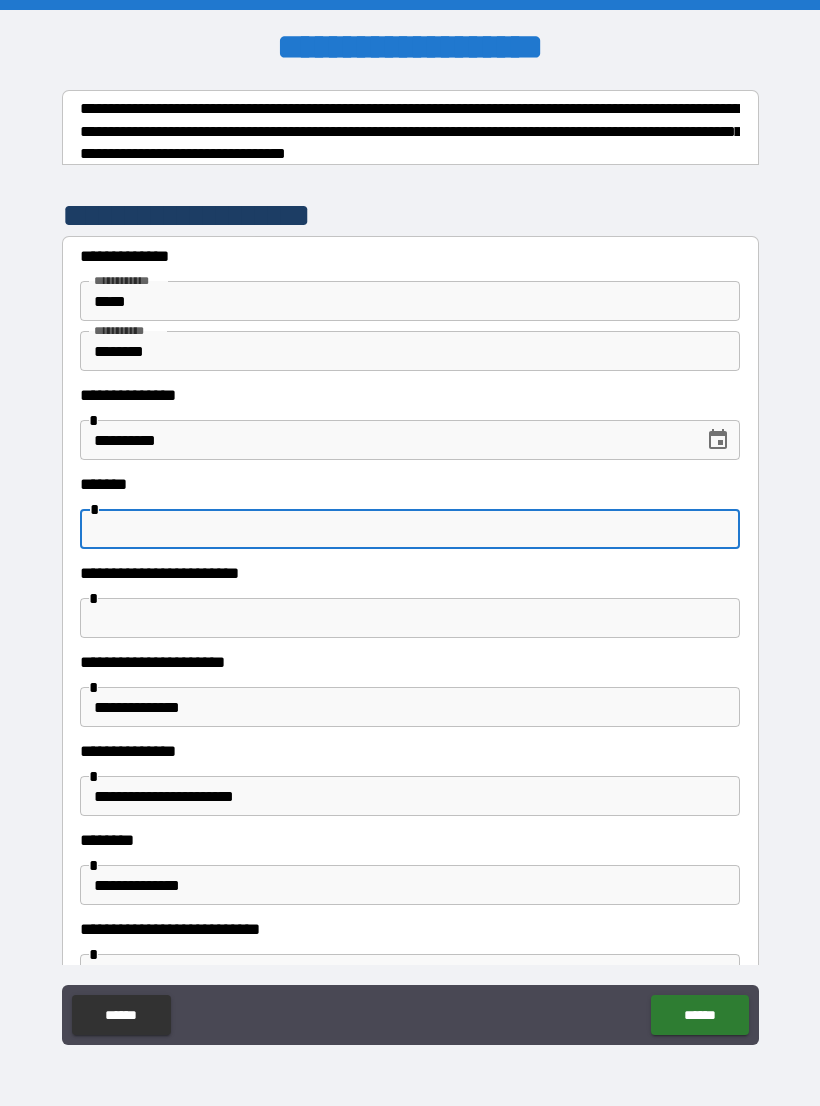 click on "**********" at bounding box center [410, 571] 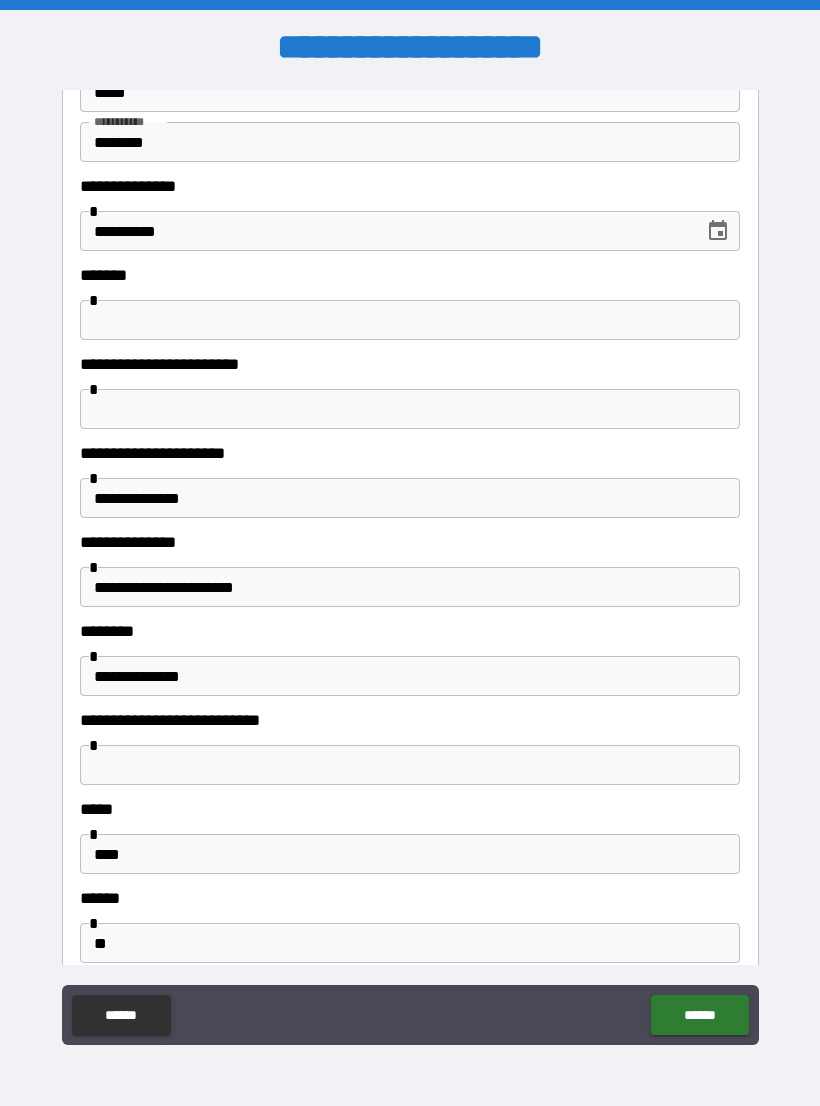 scroll, scrollTop: 206, scrollLeft: 0, axis: vertical 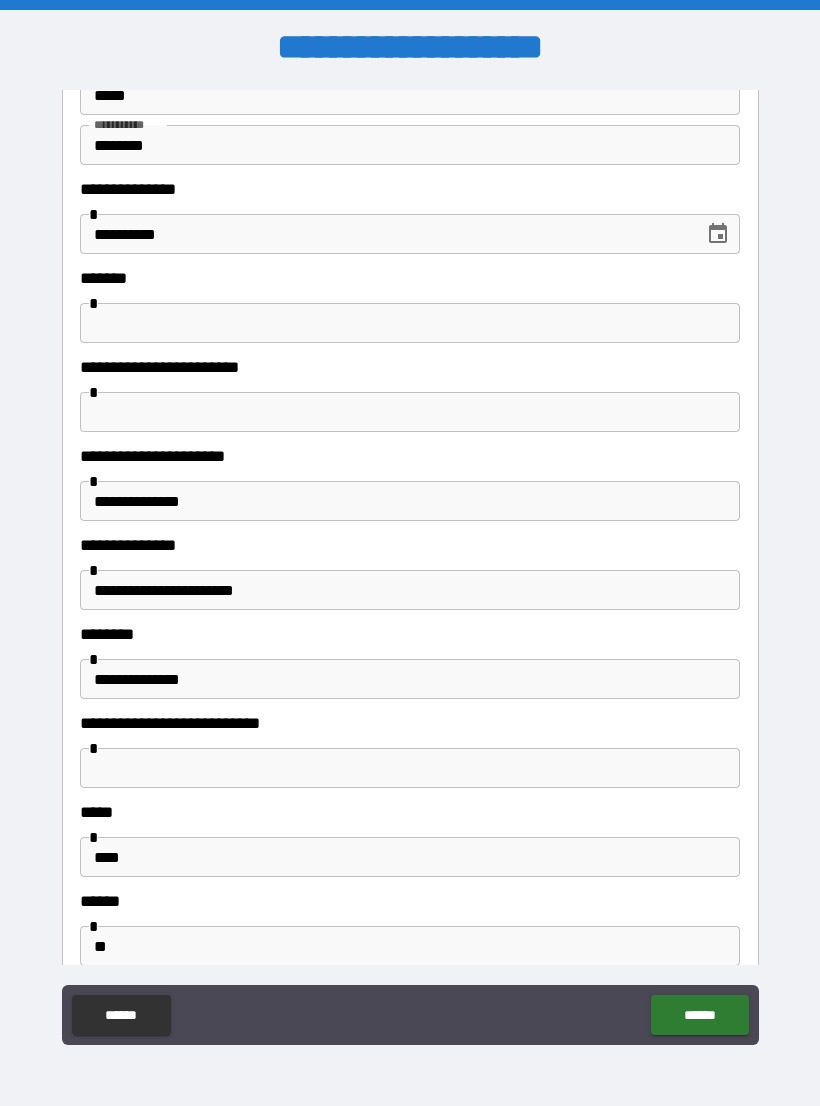 click at bounding box center (410, 323) 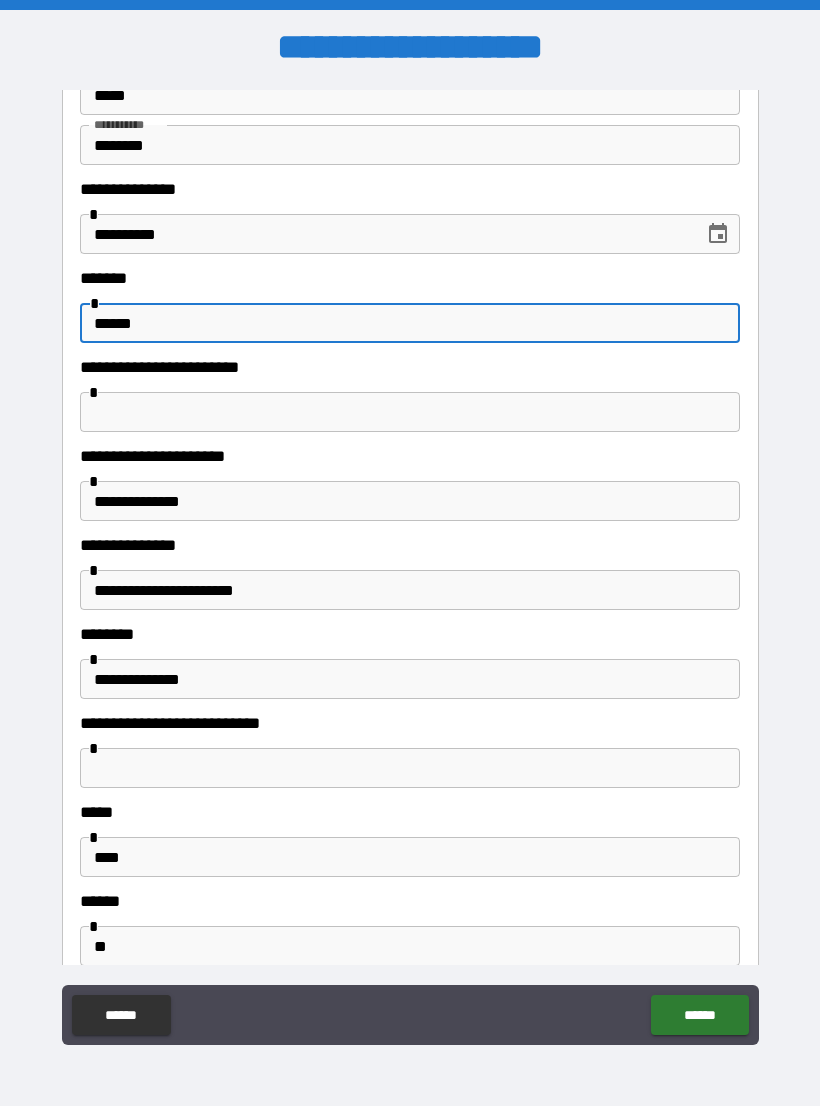 type on "******" 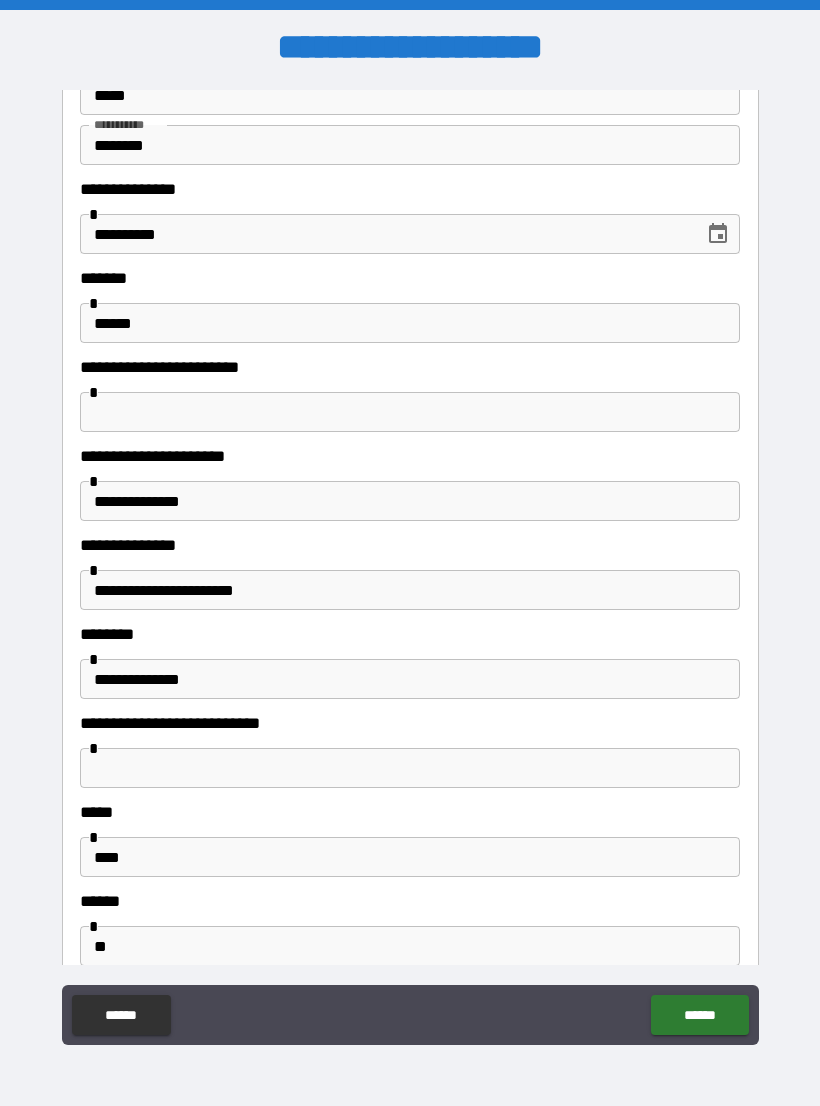 click at bounding box center [410, 412] 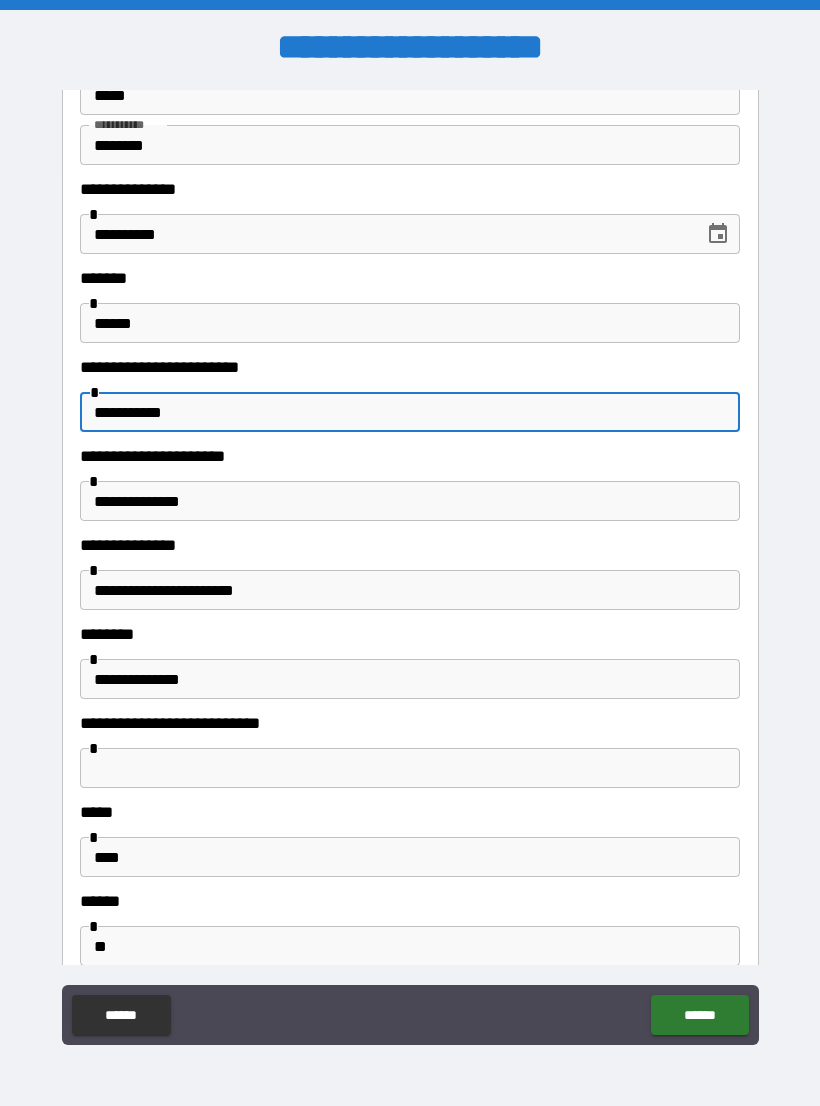 type on "**********" 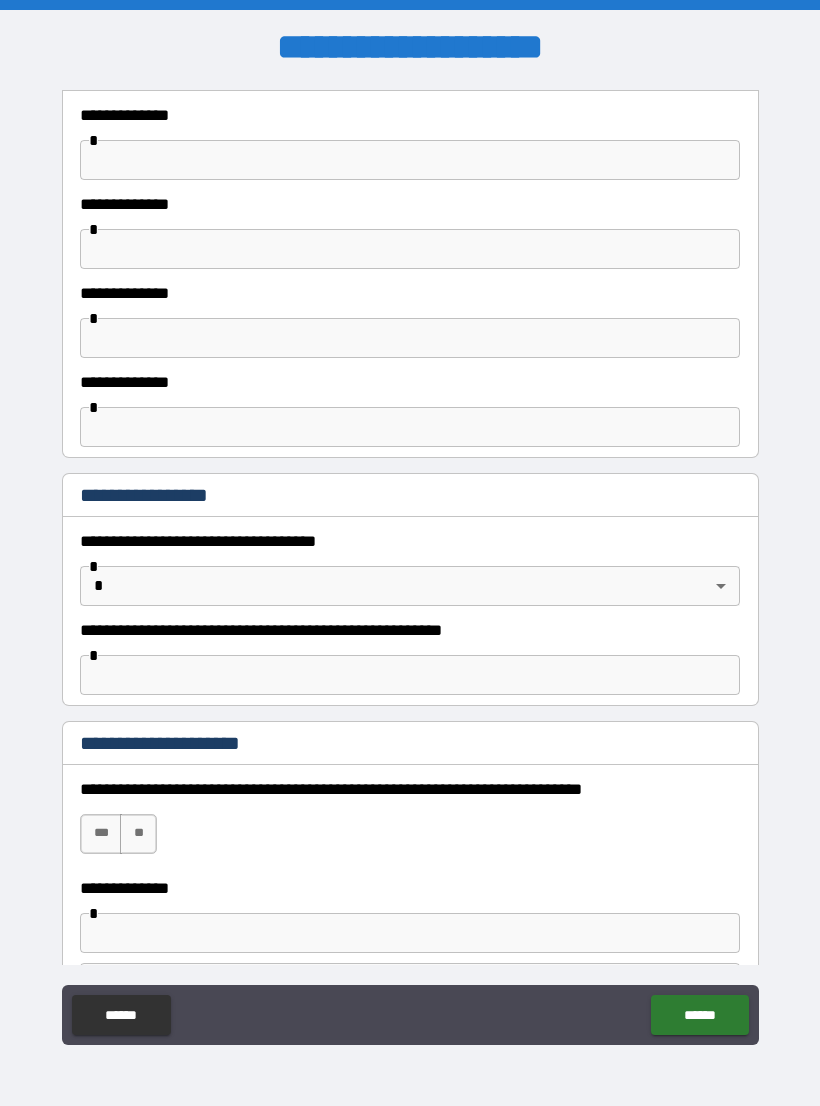 scroll, scrollTop: 1273, scrollLeft: 0, axis: vertical 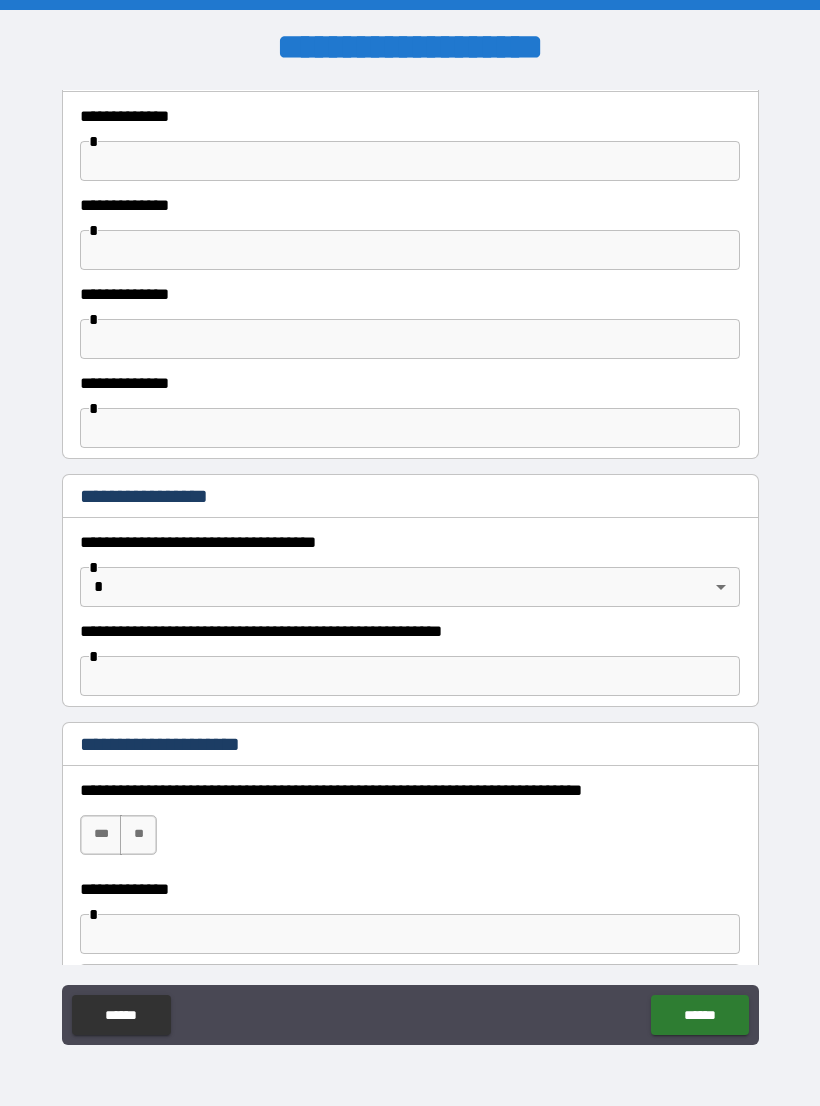 click at bounding box center (410, 161) 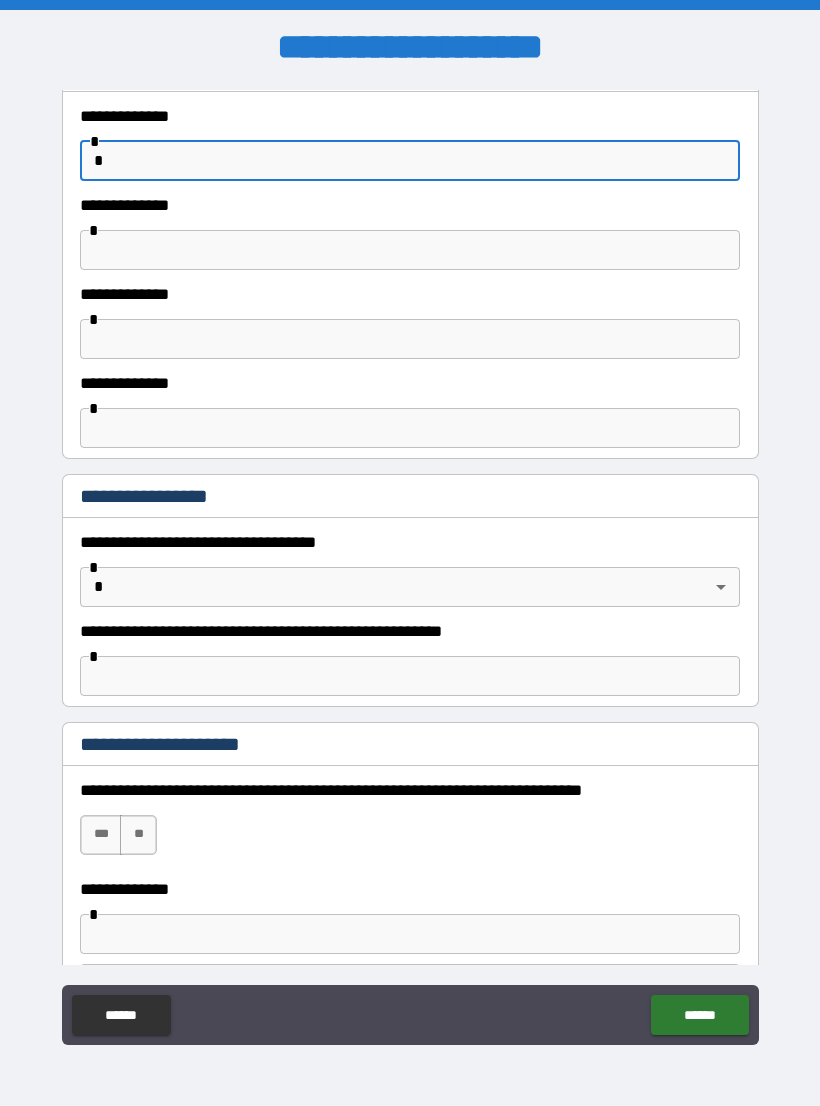 type on "*" 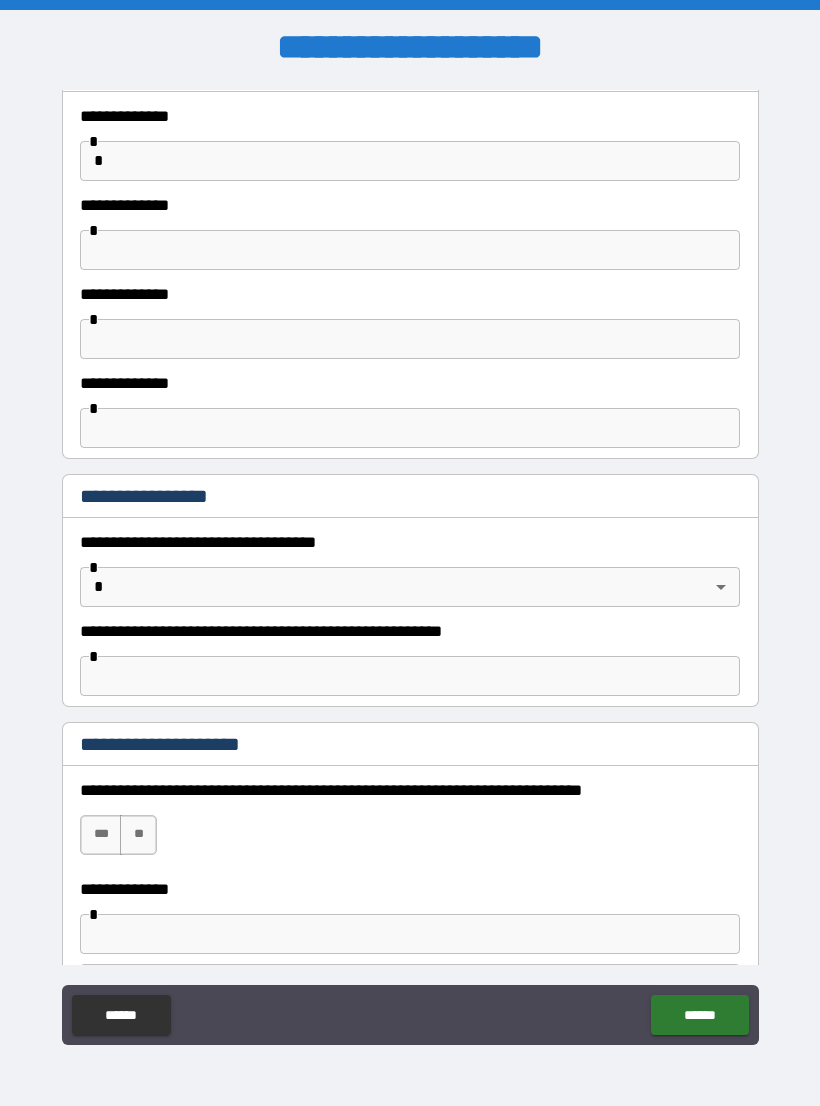 click at bounding box center [410, 250] 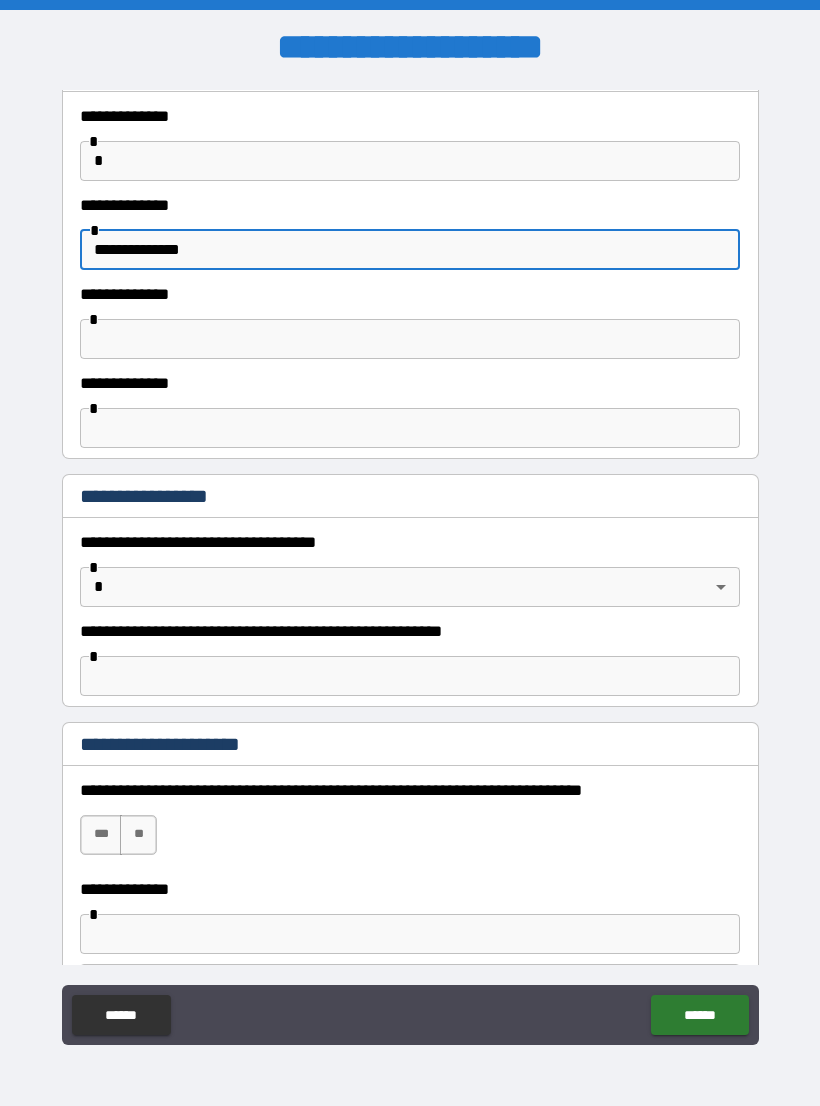 type on "**********" 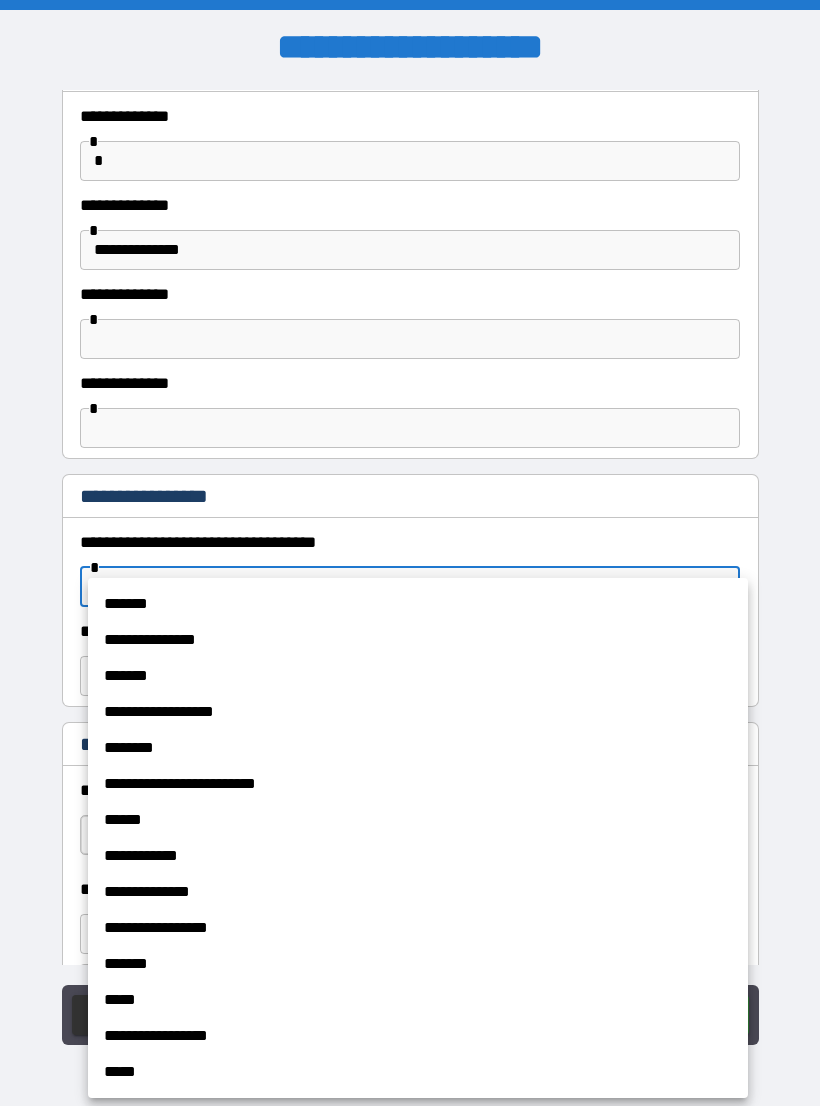 click on "**********" at bounding box center (418, 838) 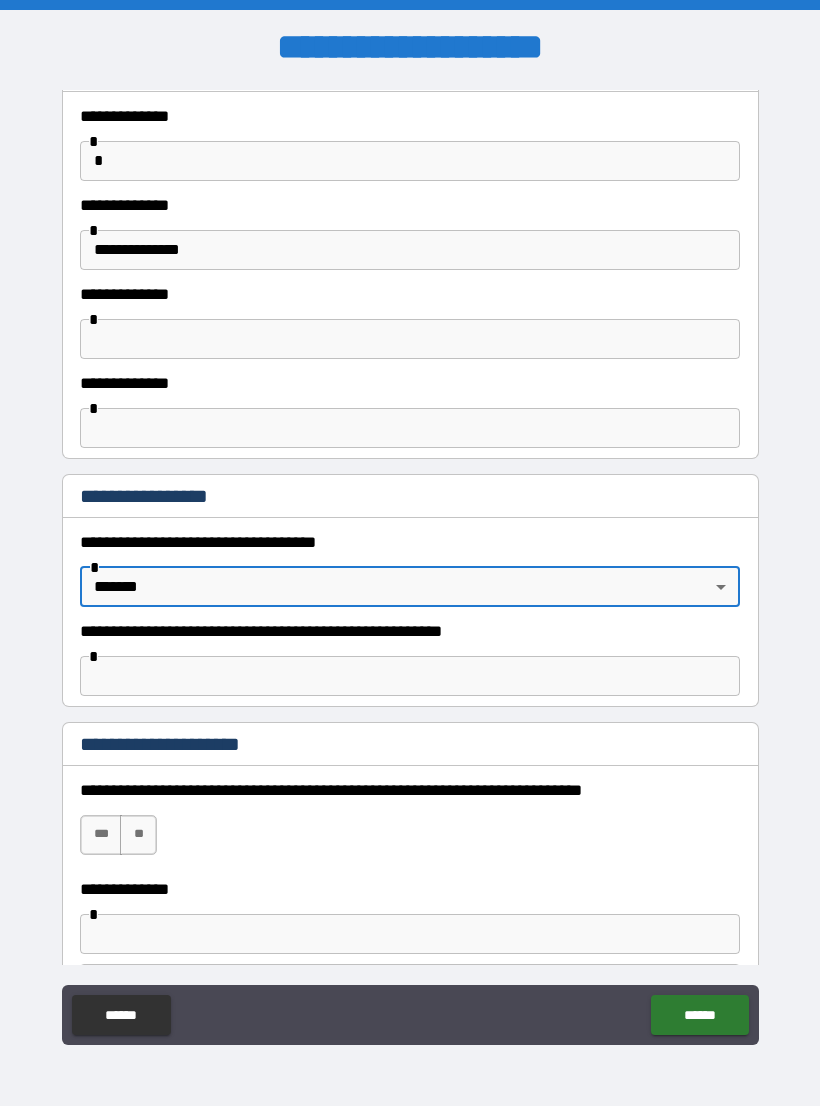 type on "*******" 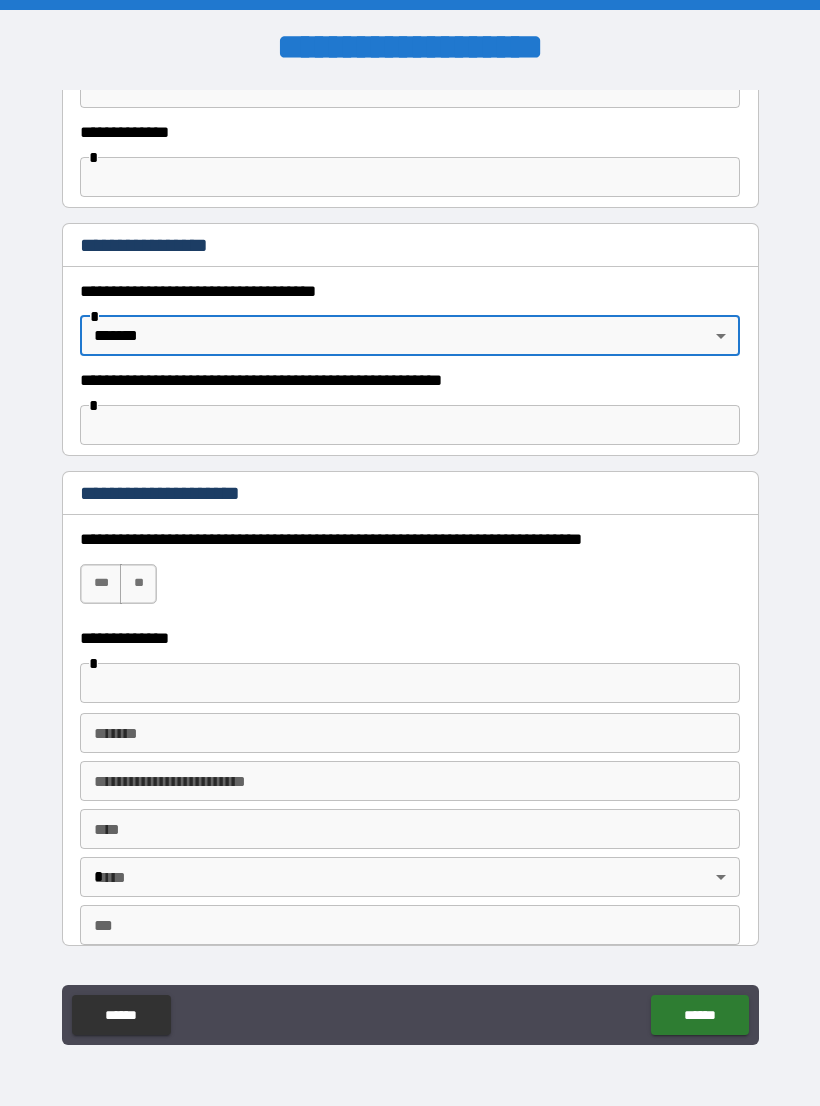 scroll, scrollTop: 1544, scrollLeft: 0, axis: vertical 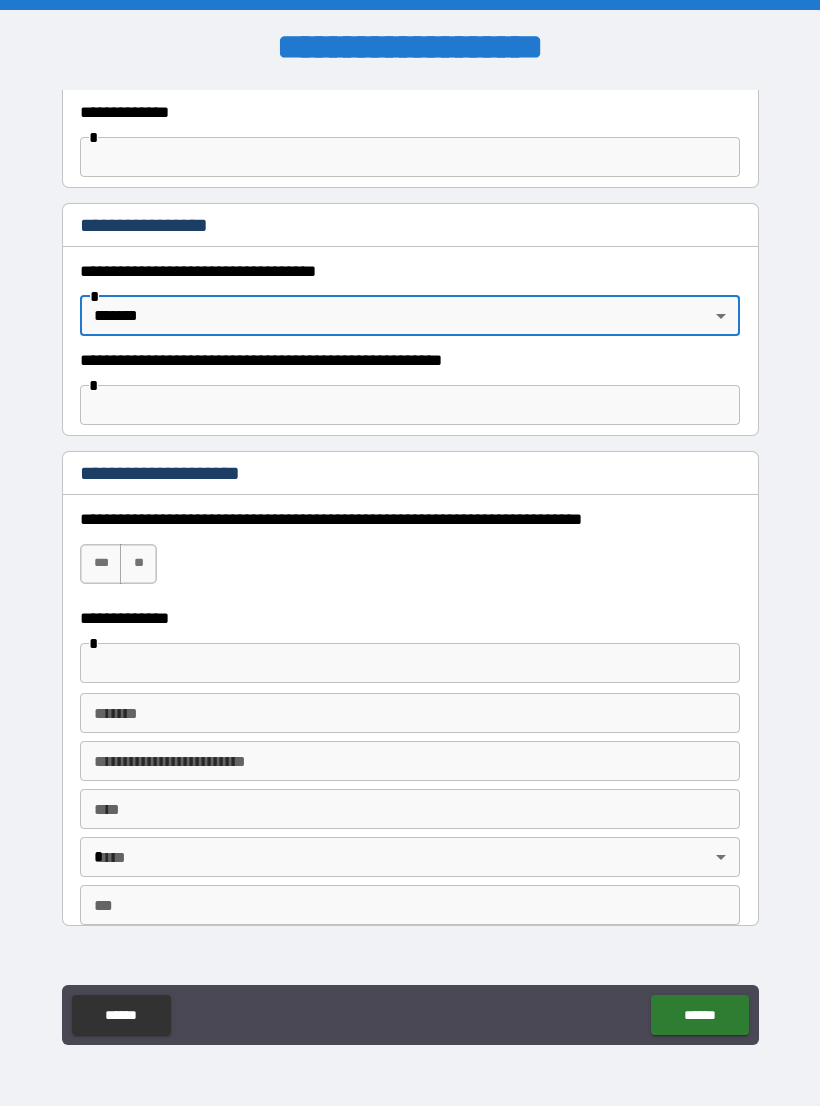 click on "**" at bounding box center (138, 564) 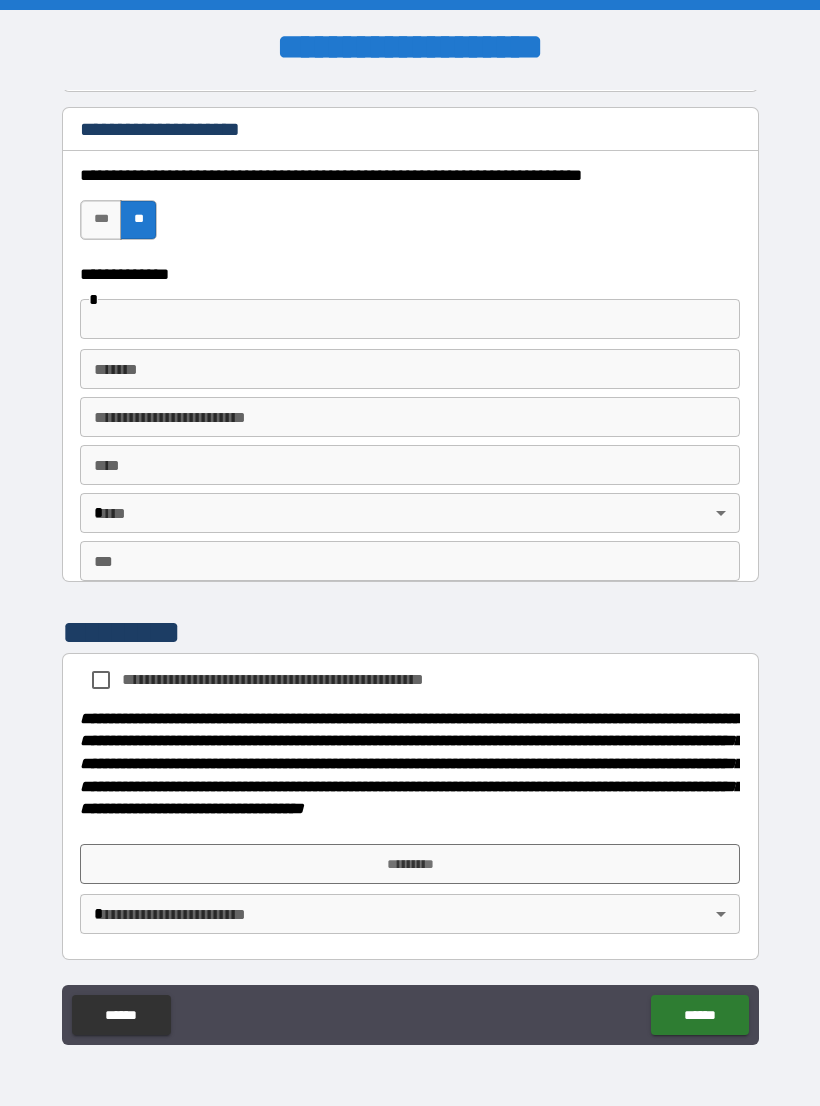 scroll, scrollTop: 1905, scrollLeft: 0, axis: vertical 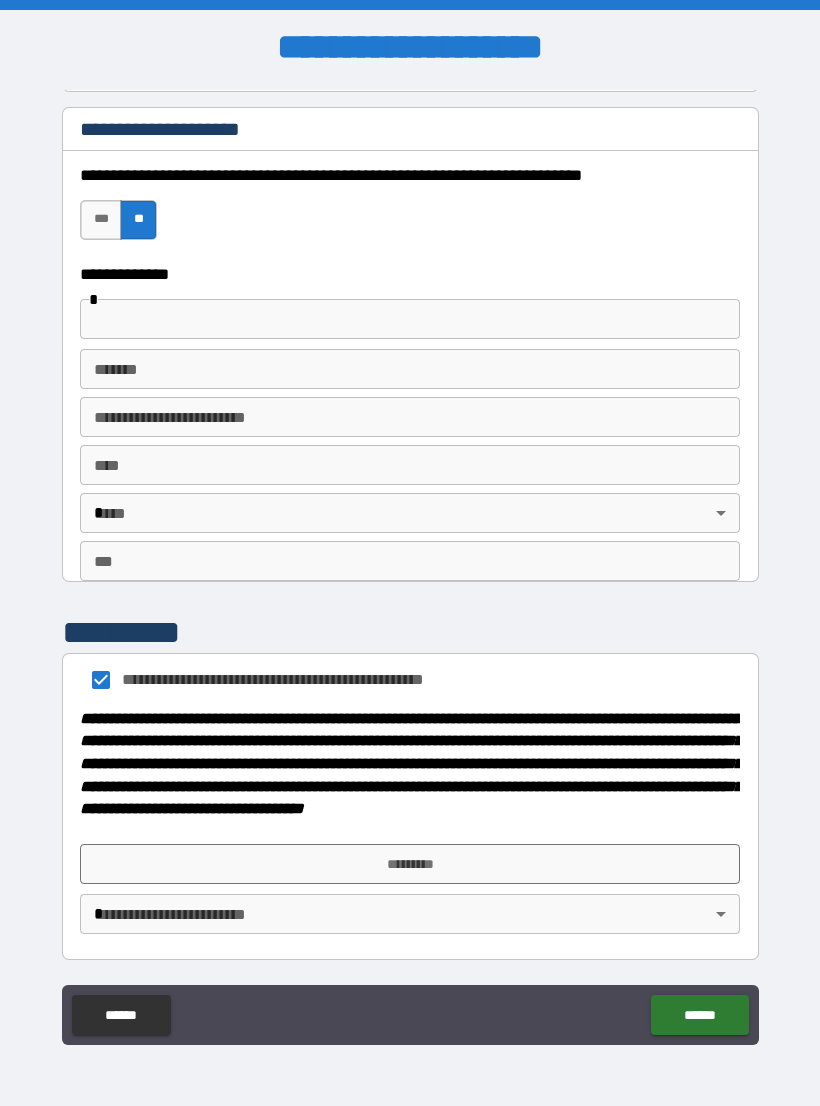 click on "**********" at bounding box center (410, 568) 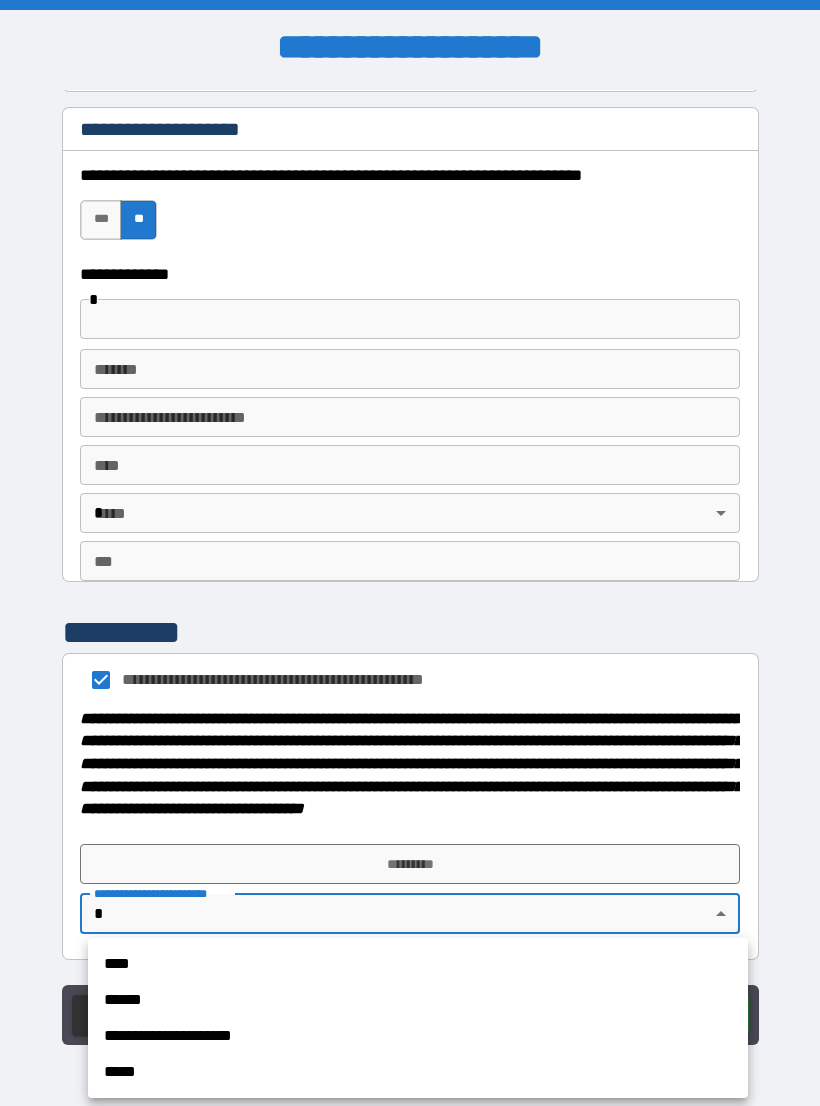 click on "****" at bounding box center (418, 964) 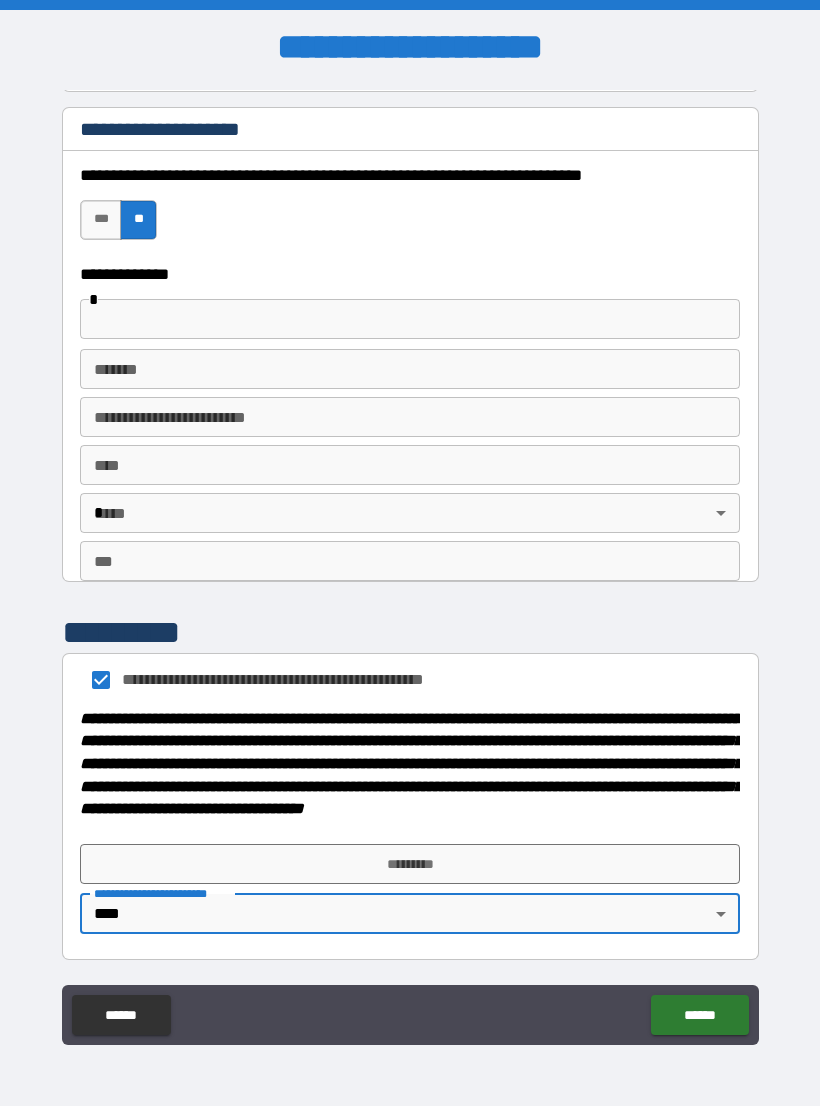 click on "*********" at bounding box center [410, 864] 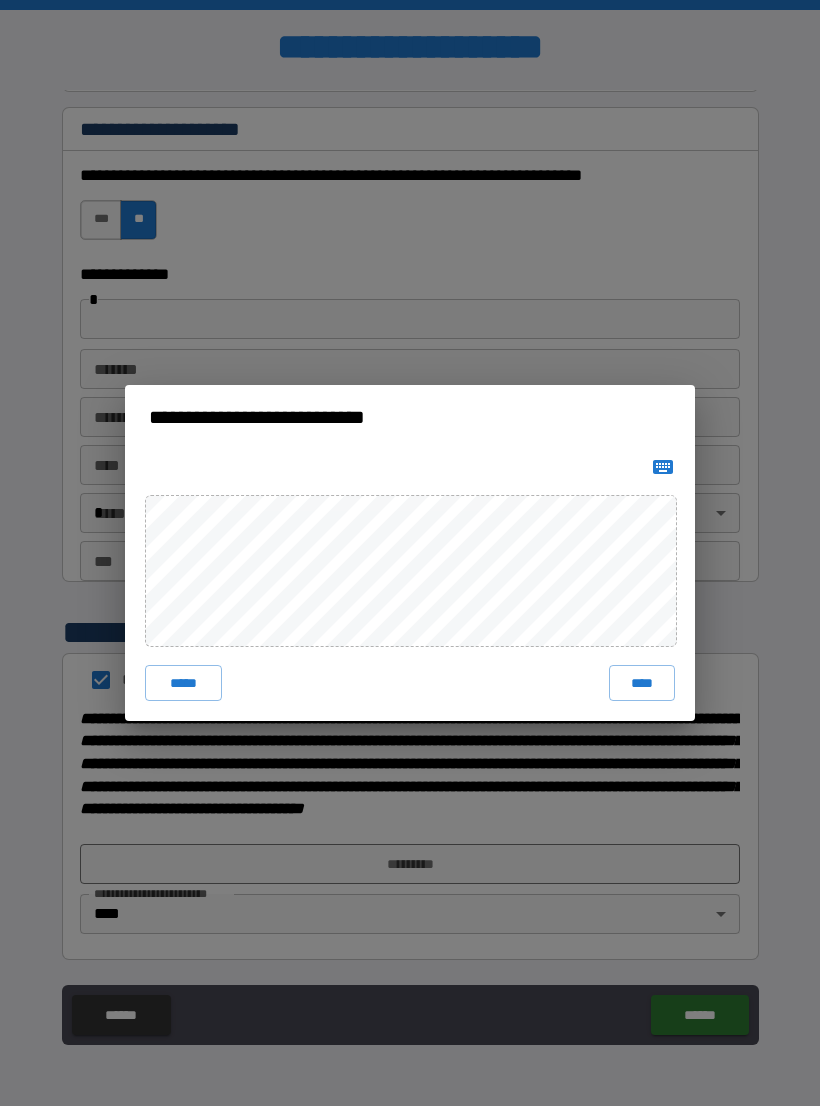 click on "****" at bounding box center [642, 683] 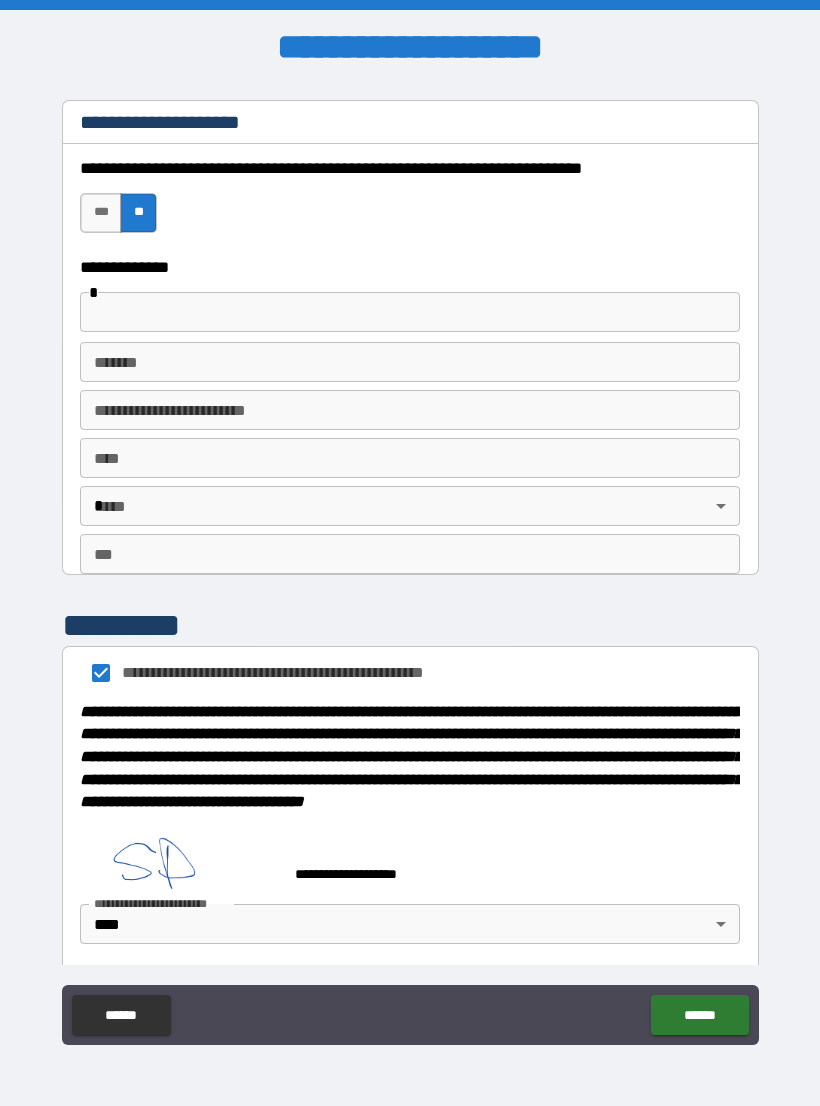 click on "******" at bounding box center (699, 1015) 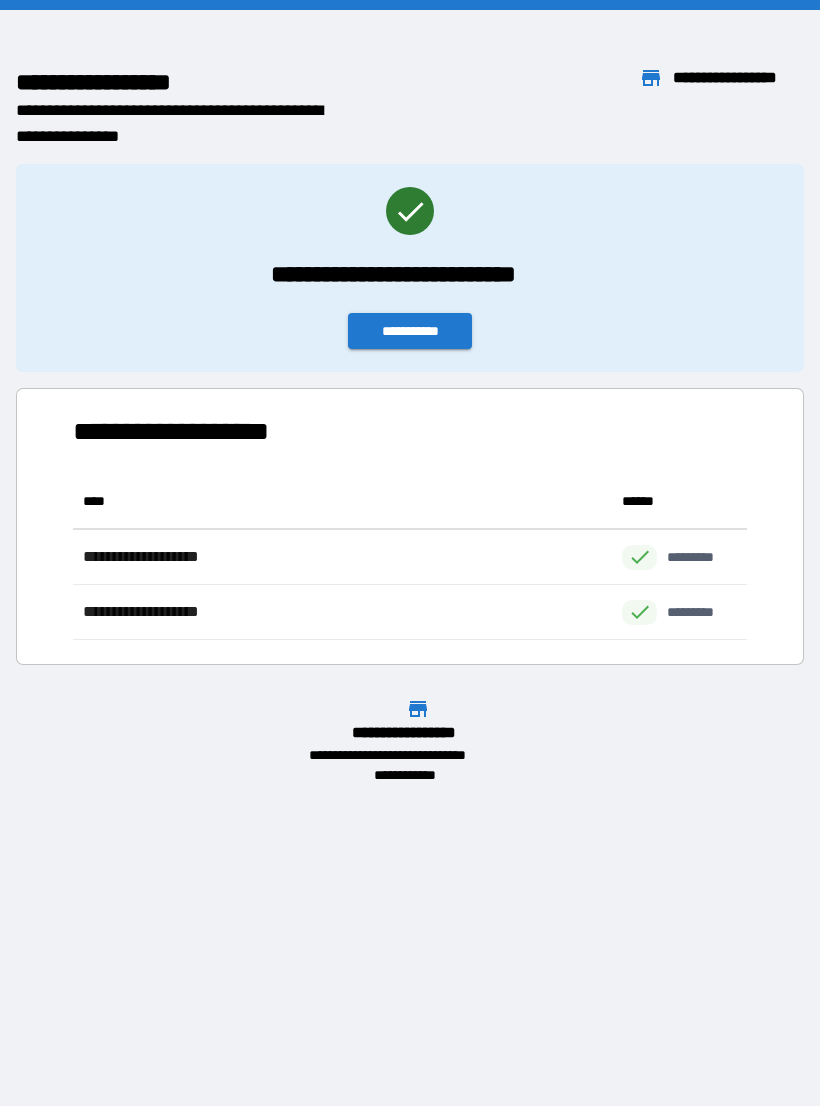 scroll, scrollTop: 1, scrollLeft: 1, axis: both 